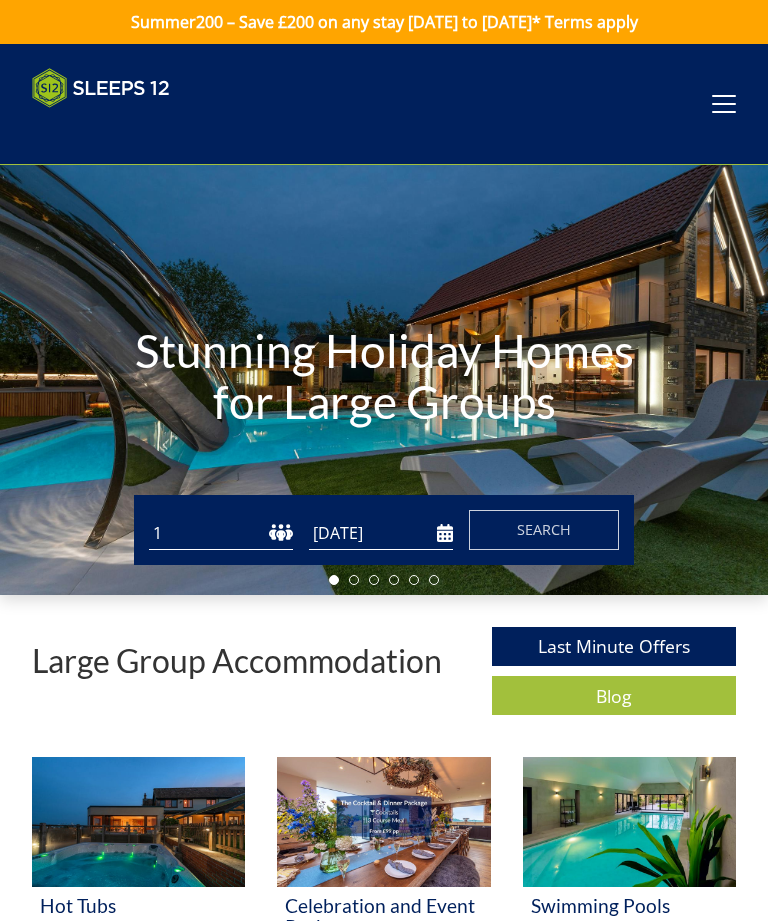scroll, scrollTop: 0, scrollLeft: 0, axis: both 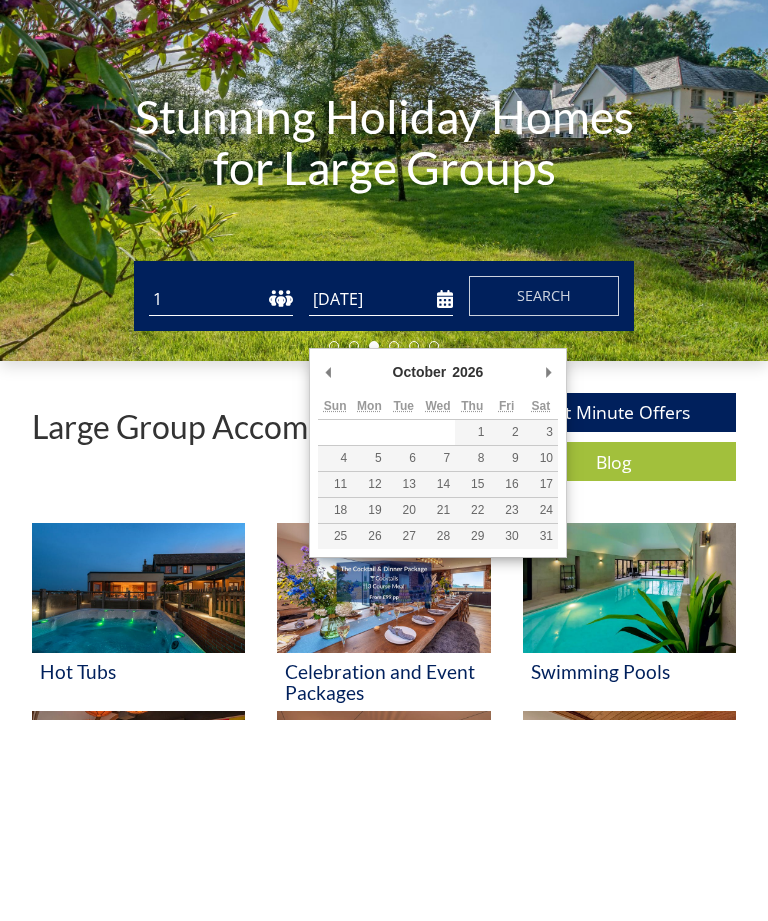 type on "[DATE]" 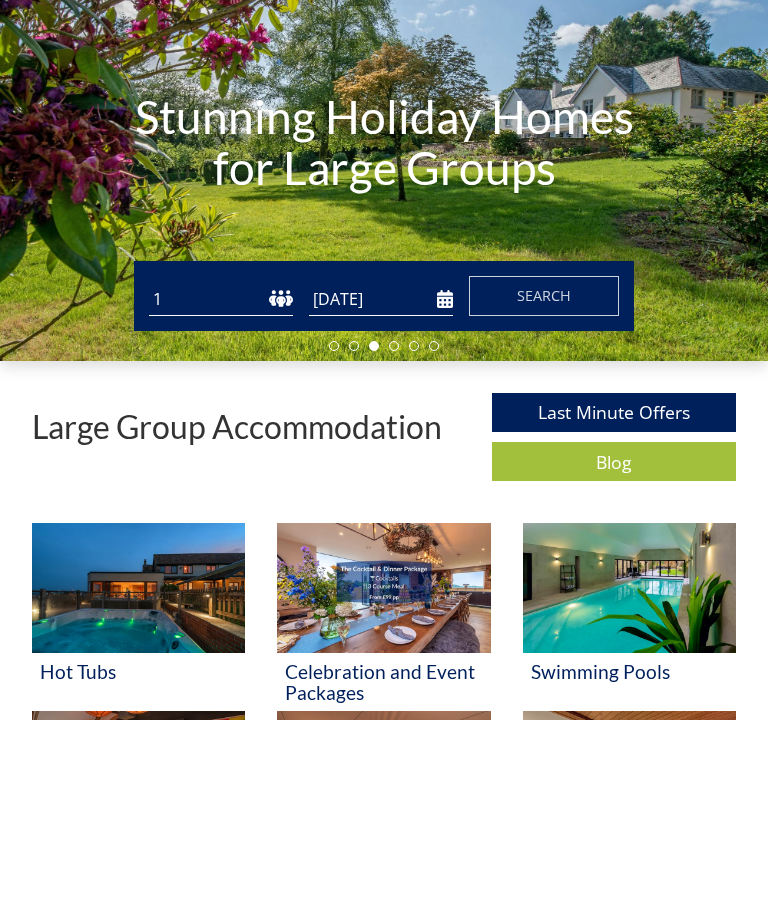 scroll, scrollTop: 202, scrollLeft: 0, axis: vertical 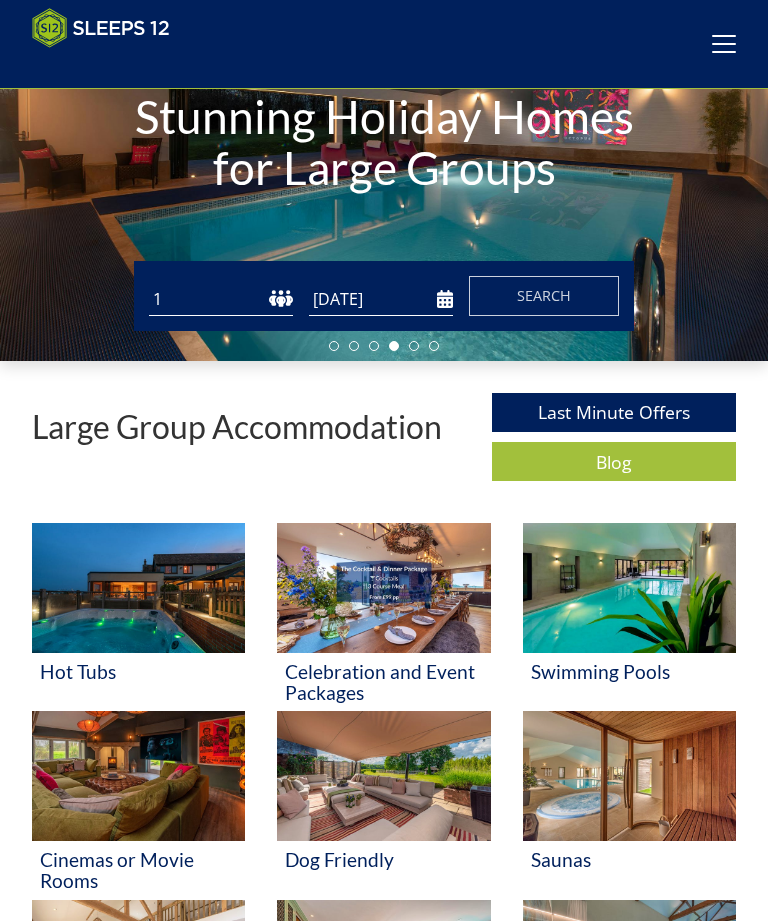 click on "1
2
3
4
5
6
7
8
9
10
11
12
13
14
15
16
17
18
19
20
21
22
23
24
25
26
27
28
29
30
31
32" at bounding box center [221, 299] 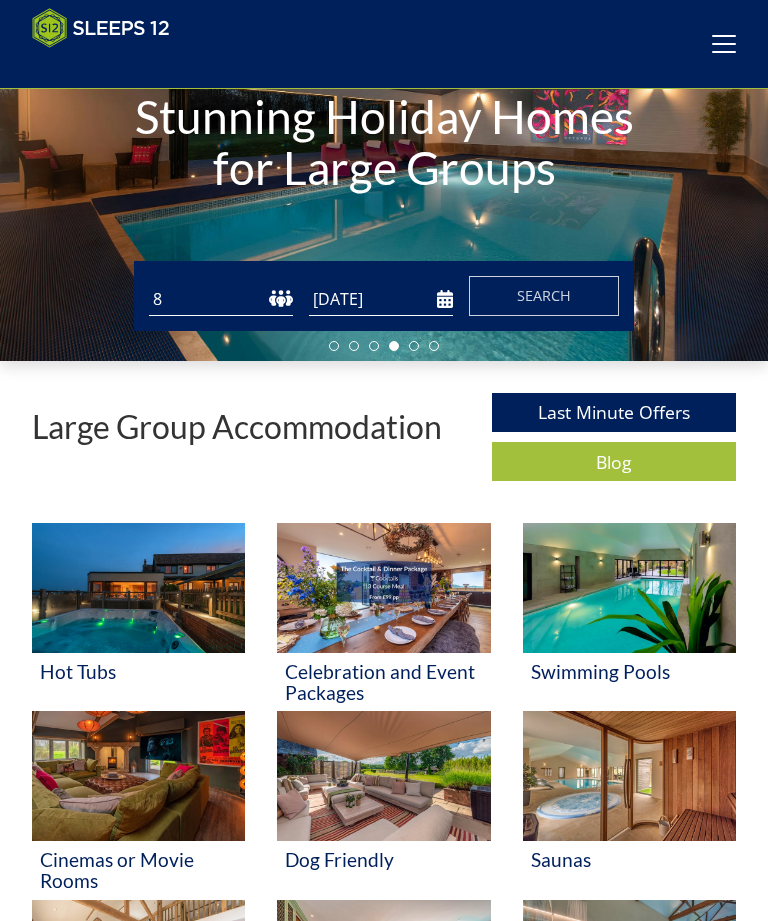 click on "Search" at bounding box center (544, 295) 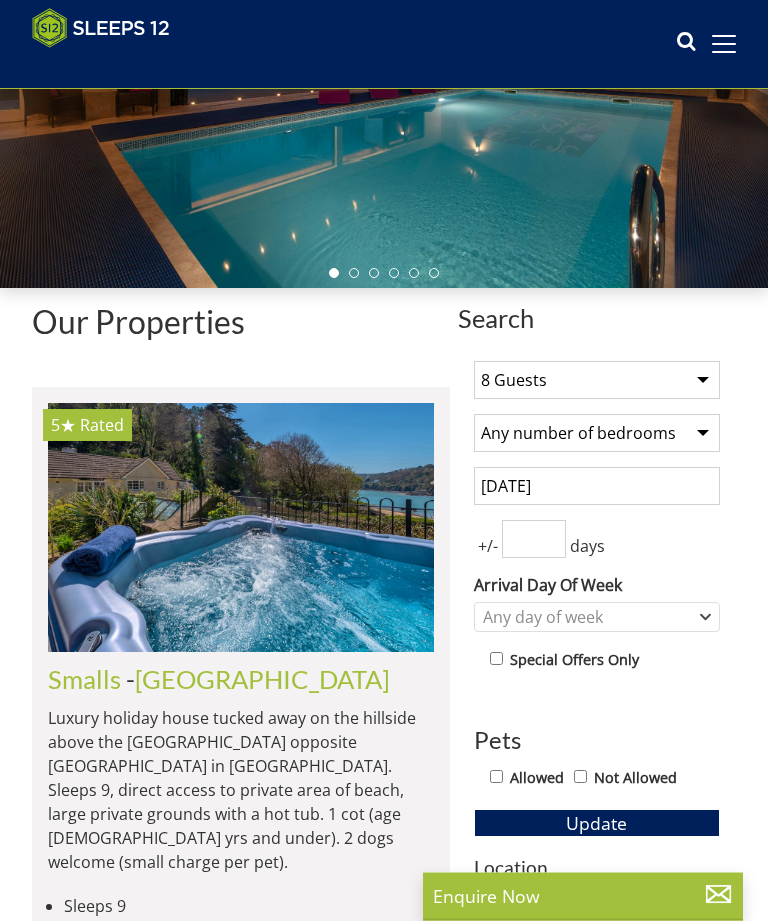 scroll, scrollTop: 277, scrollLeft: 0, axis: vertical 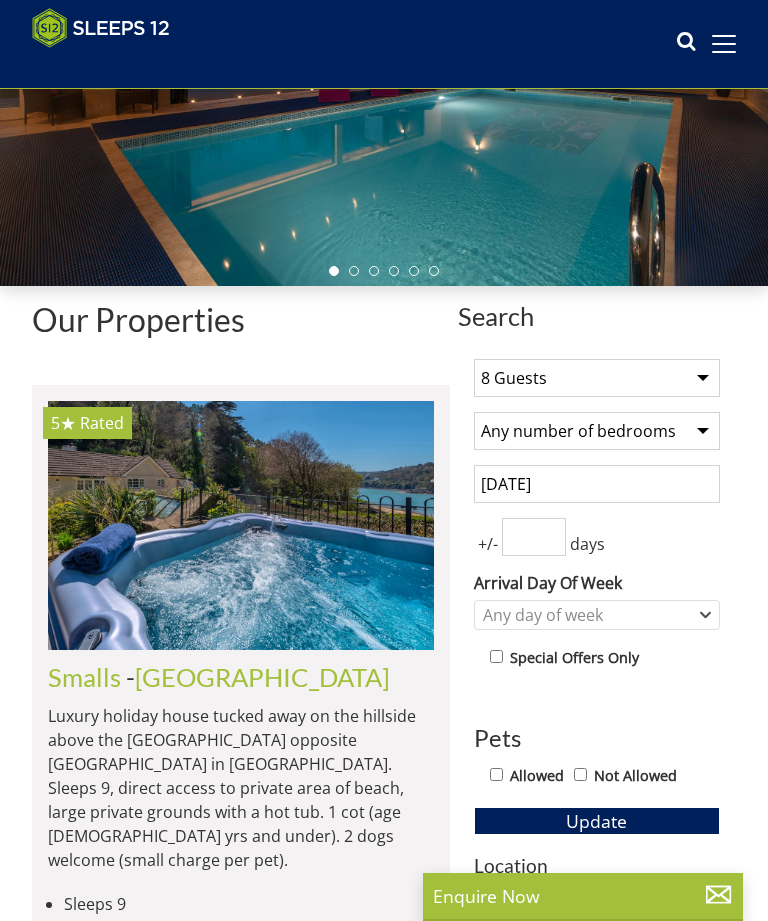 click on "Any number of bedrooms
4 Bedrooms
5 Bedrooms
6 Bedrooms
7 Bedrooms
8 Bedrooms
9 Bedrooms
10 Bedrooms
11 Bedrooms
12 Bedrooms
13 Bedrooms
14 Bedrooms
15 Bedrooms
16 Bedrooms" at bounding box center [597, 431] 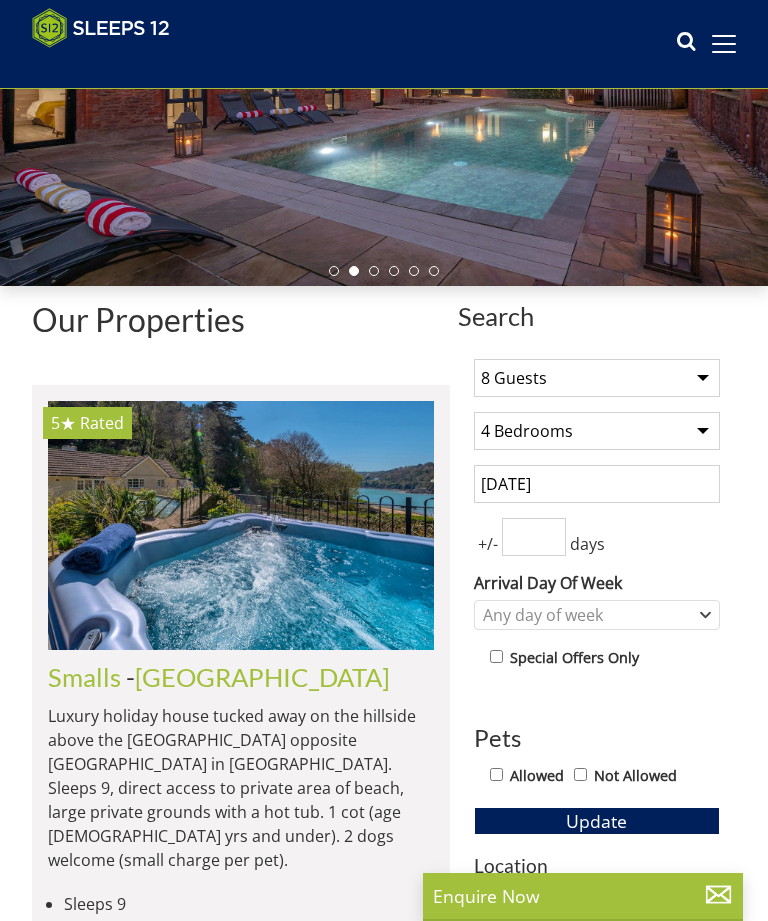 click on "Any number of bedrooms
4 Bedrooms
5 Bedrooms
6 Bedrooms
7 Bedrooms
8 Bedrooms
9 Bedrooms
10 Bedrooms
11 Bedrooms
12 Bedrooms
13 Bedrooms
14 Bedrooms
15 Bedrooms
16 Bedrooms" at bounding box center (597, 431) 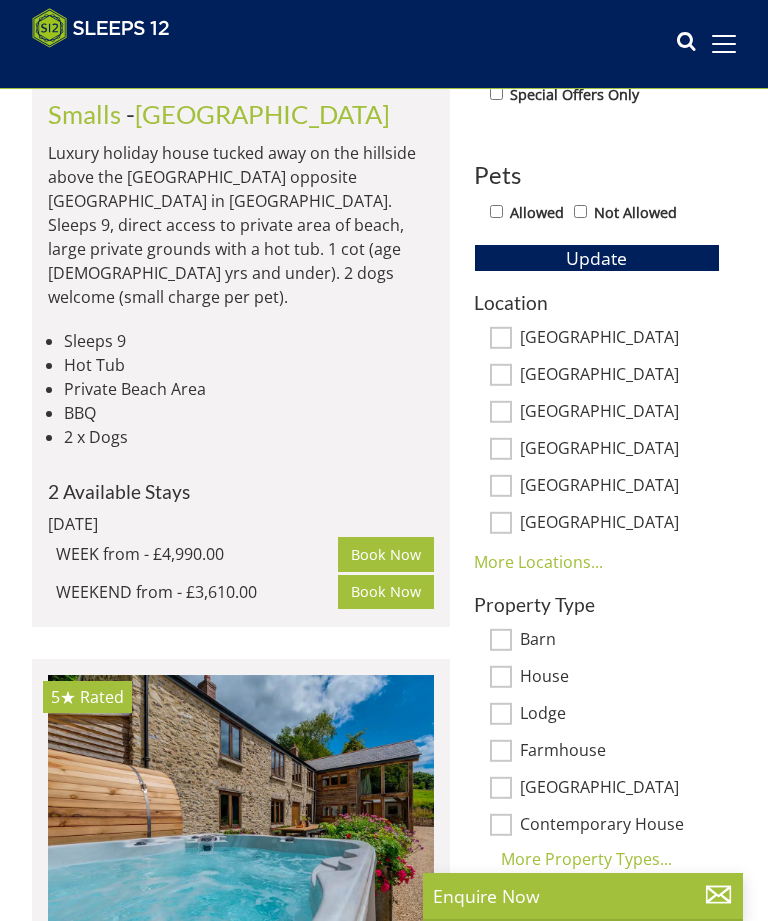 scroll, scrollTop: 839, scrollLeft: 0, axis: vertical 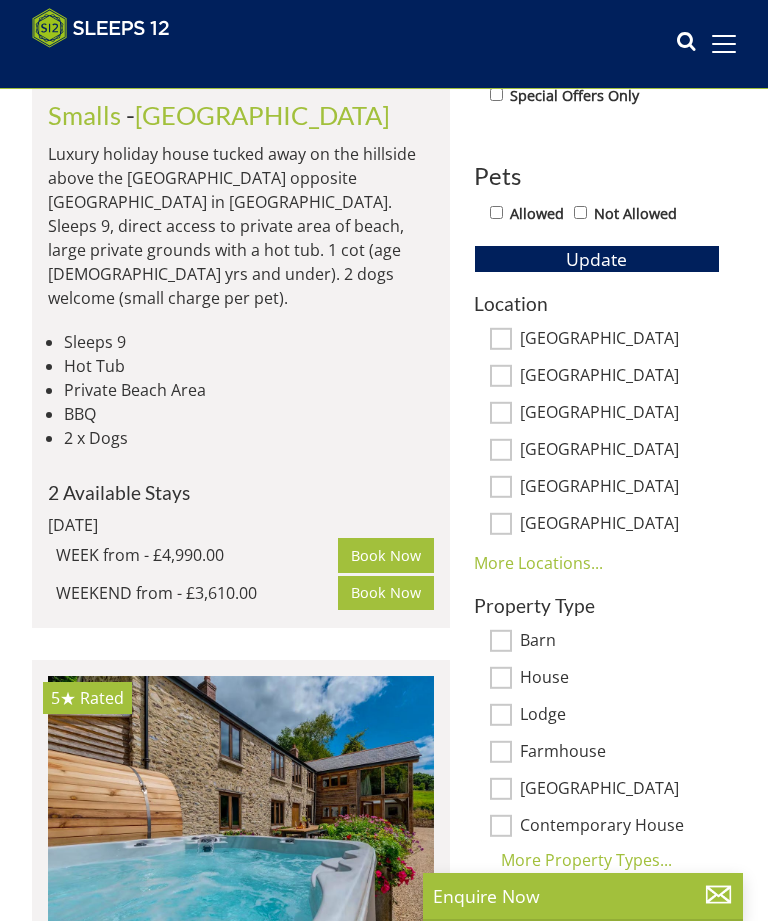 click on "More Locations..." at bounding box center (538, 563) 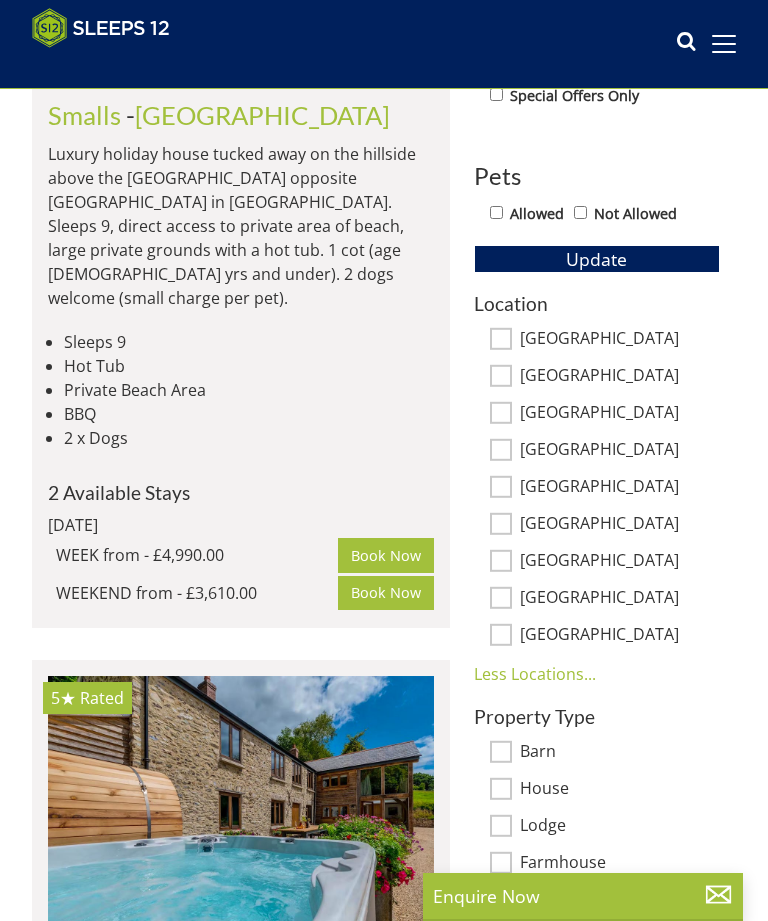 click on "[GEOGRAPHIC_DATA]" at bounding box center [501, 339] 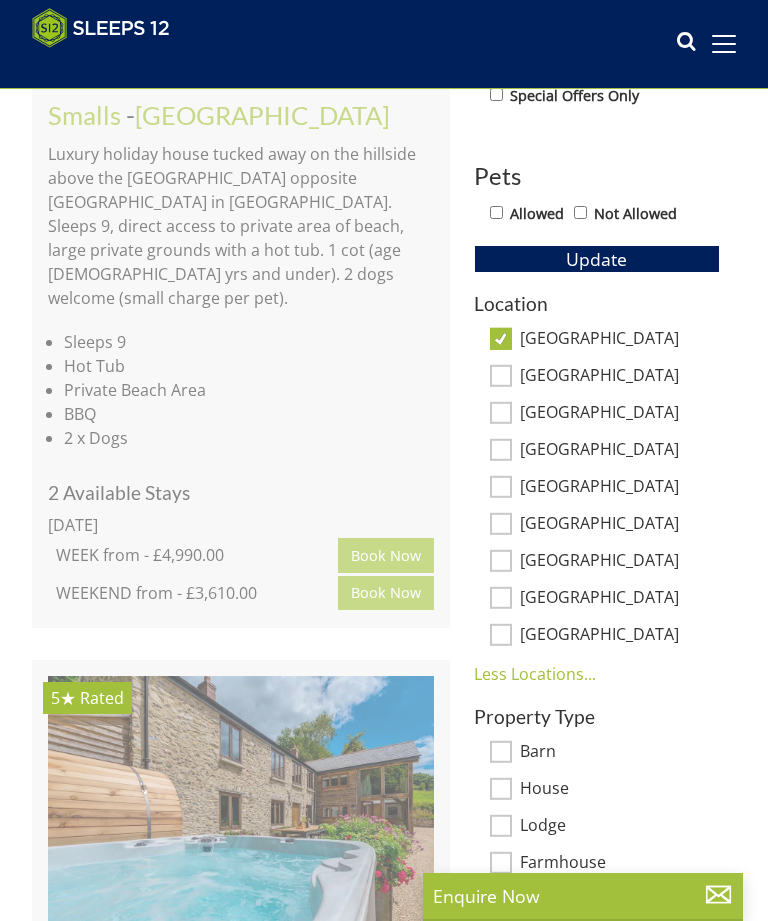 click on "[GEOGRAPHIC_DATA]" at bounding box center (501, 450) 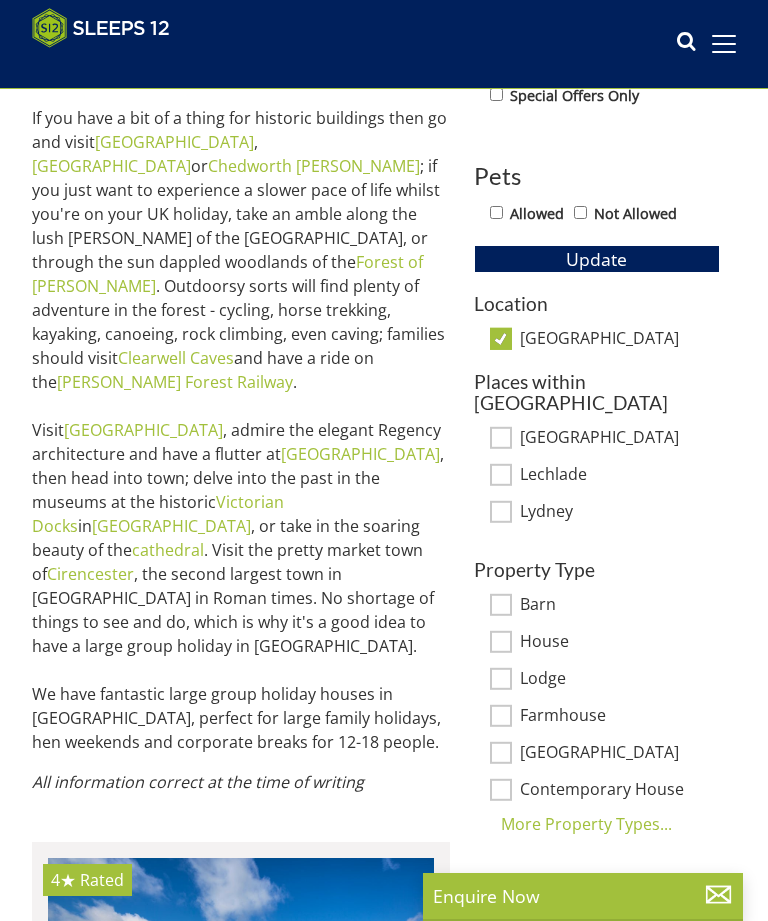 click on "Lydney" at bounding box center (501, 512) 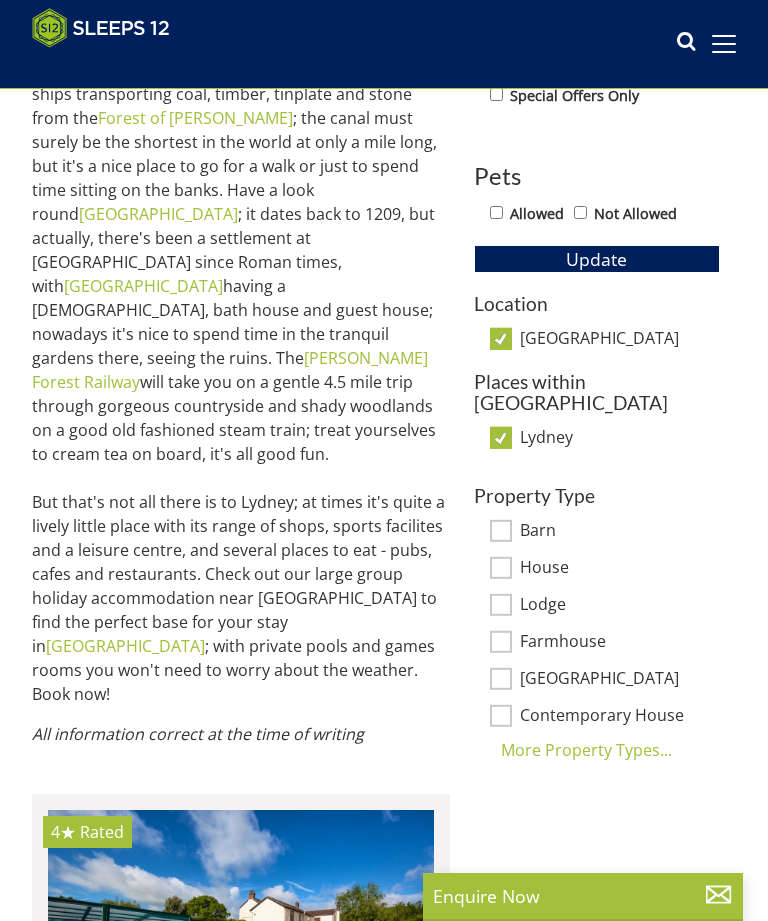 click on "Lydney" at bounding box center [501, 438] 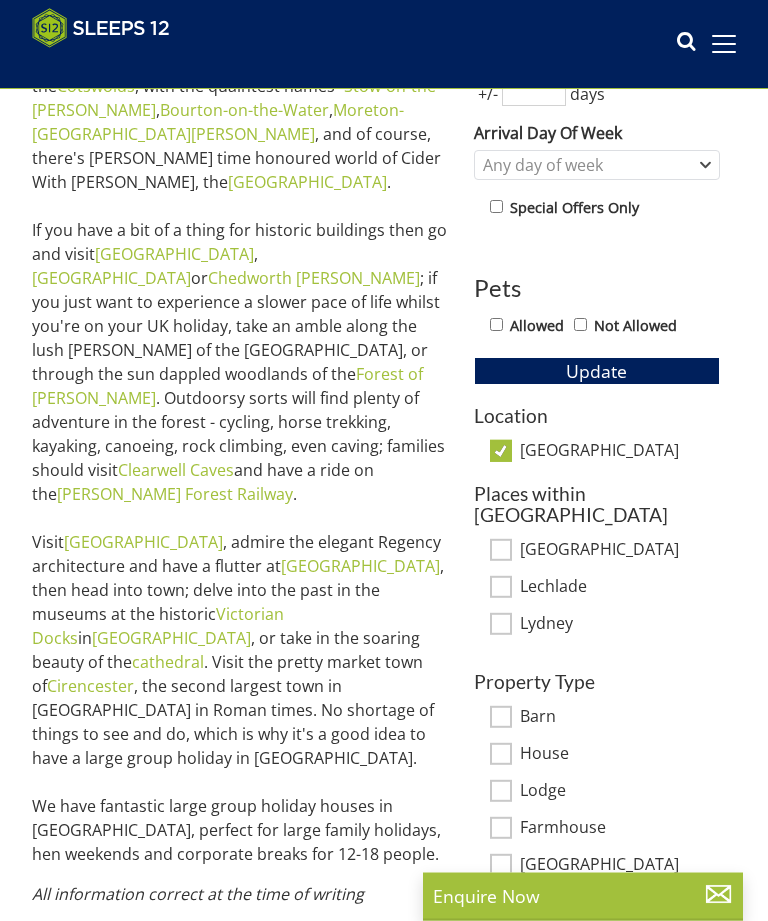 scroll, scrollTop: 728, scrollLeft: 0, axis: vertical 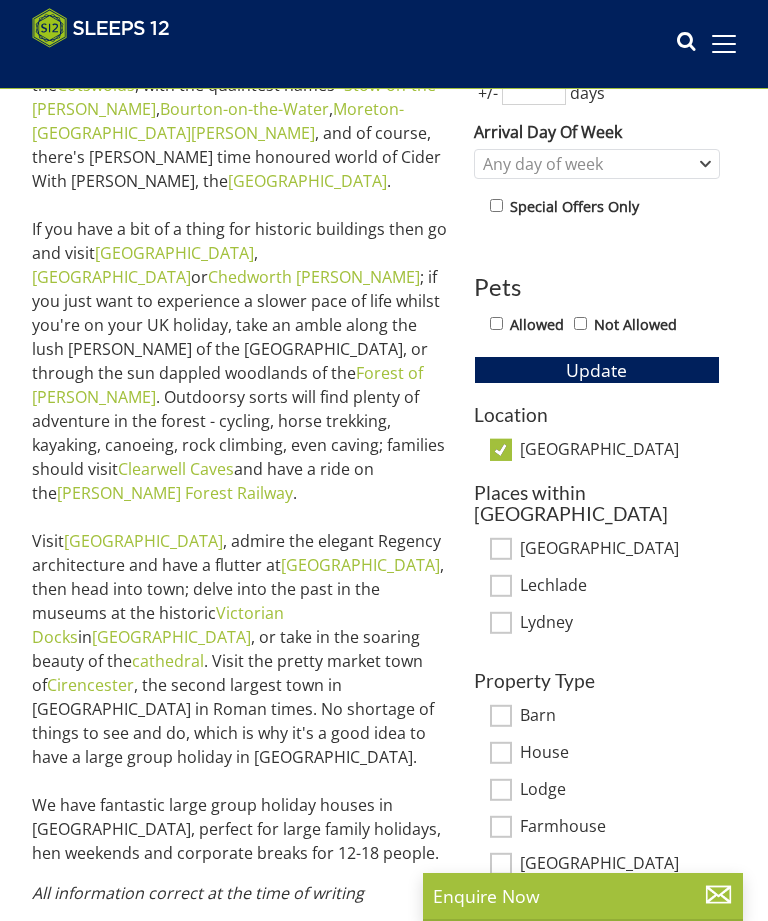 click on "[GEOGRAPHIC_DATA]" at bounding box center [501, 450] 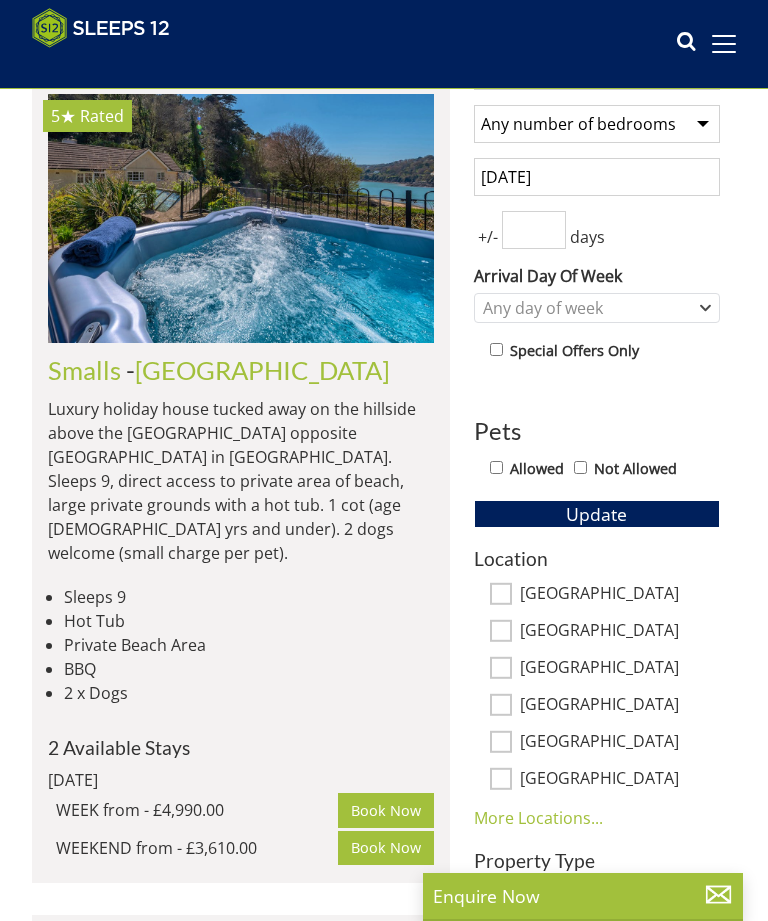 scroll, scrollTop: 583, scrollLeft: 0, axis: vertical 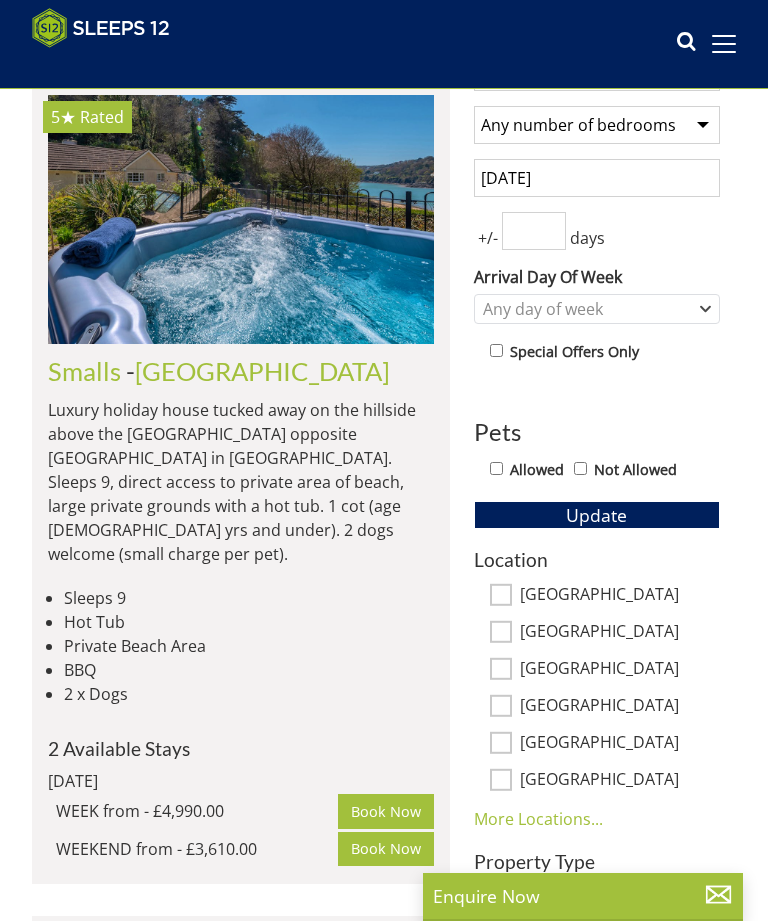 click on "Update" at bounding box center (596, 515) 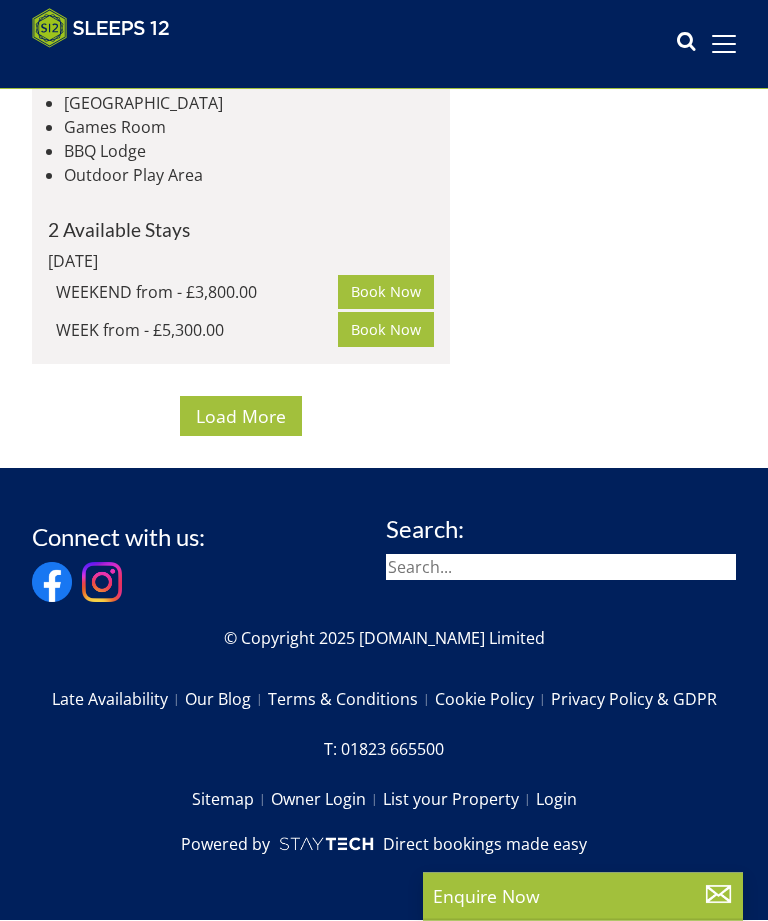 scroll, scrollTop: 16710, scrollLeft: 0, axis: vertical 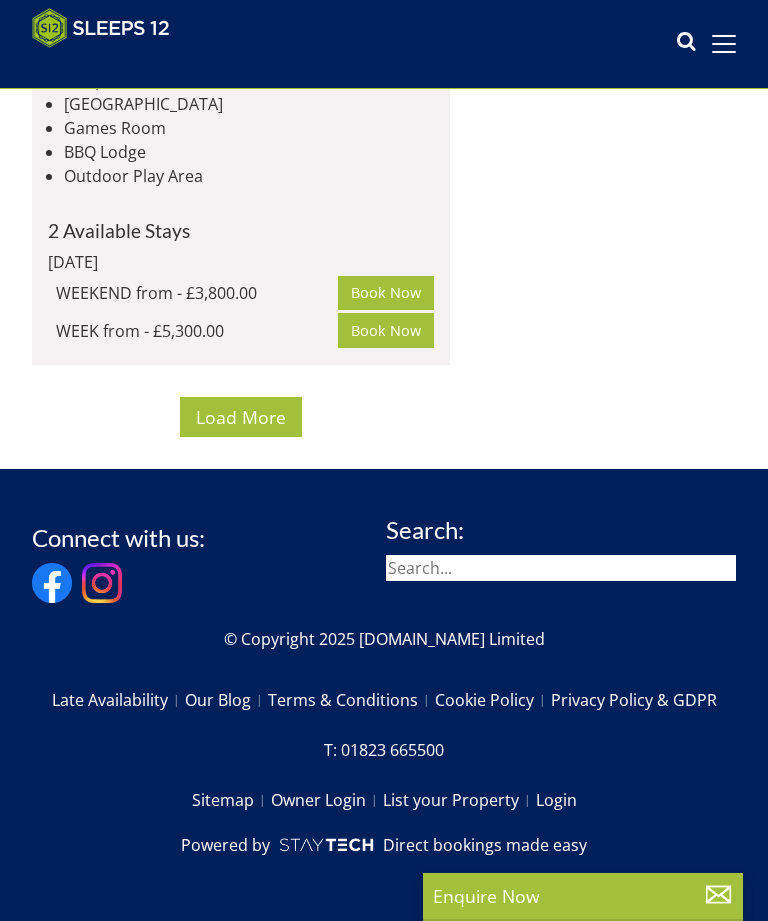 click on "Load More" at bounding box center (241, 417) 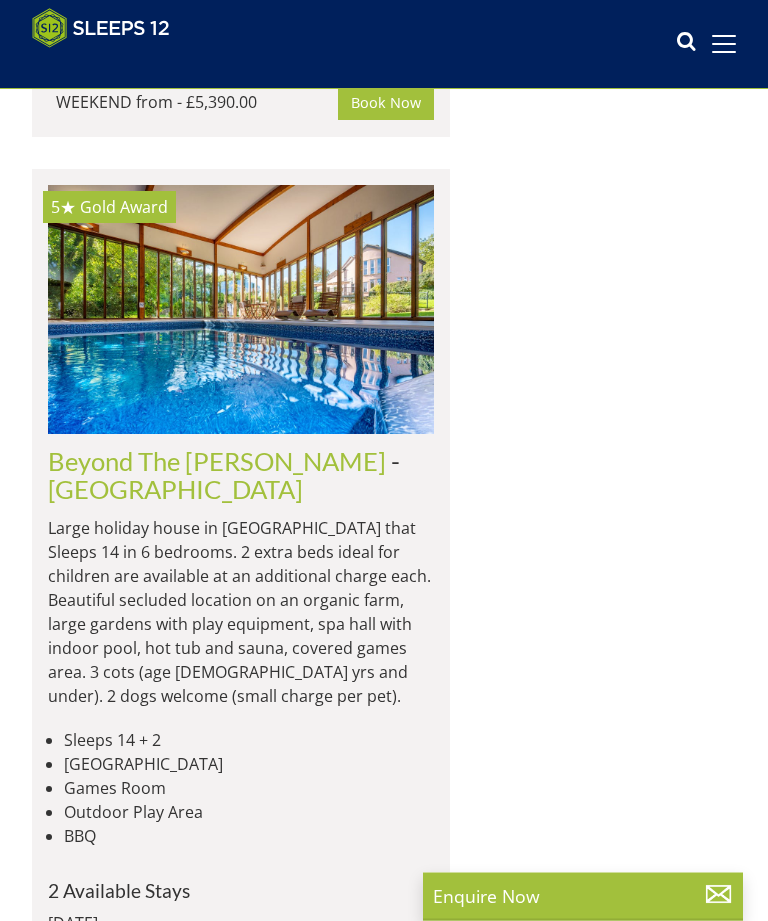 scroll, scrollTop: 18964, scrollLeft: 0, axis: vertical 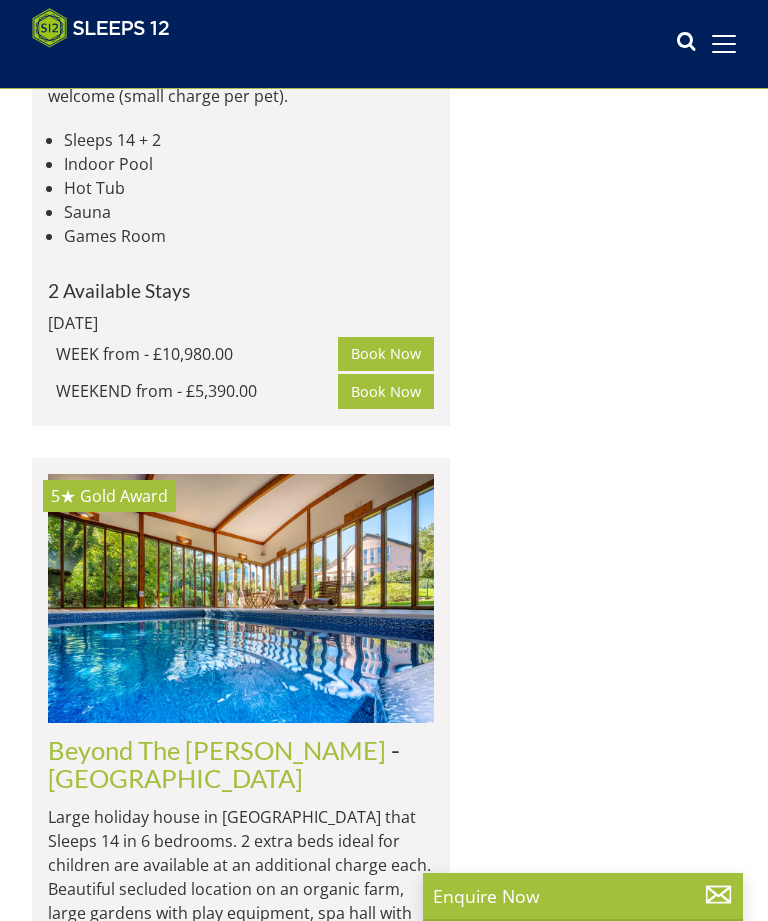 click at bounding box center (241, -3574) 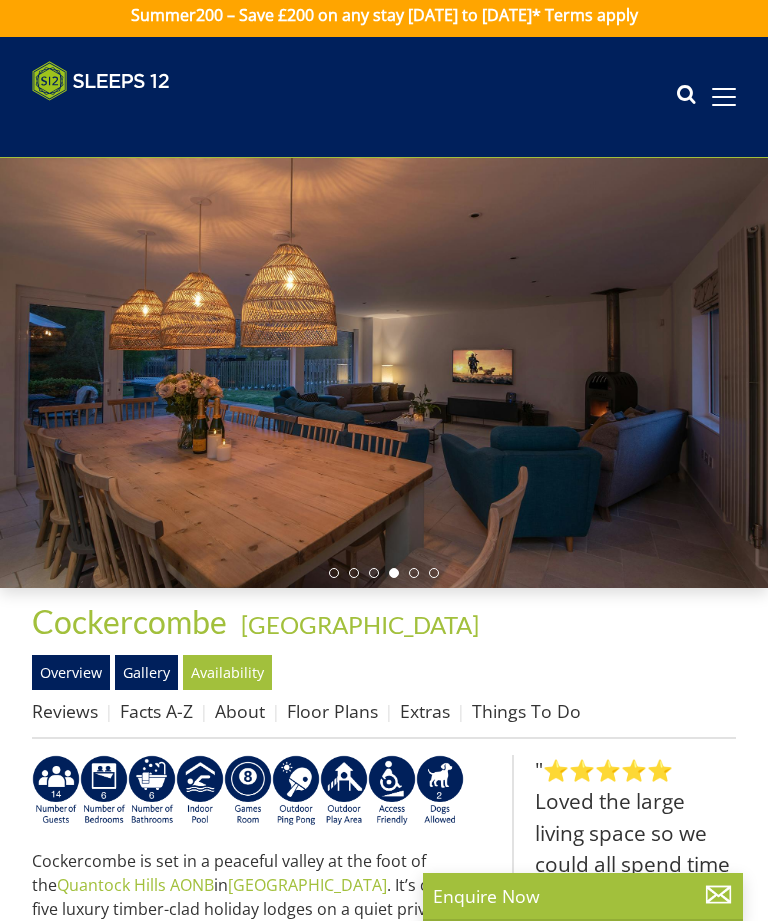 scroll, scrollTop: 0, scrollLeft: 0, axis: both 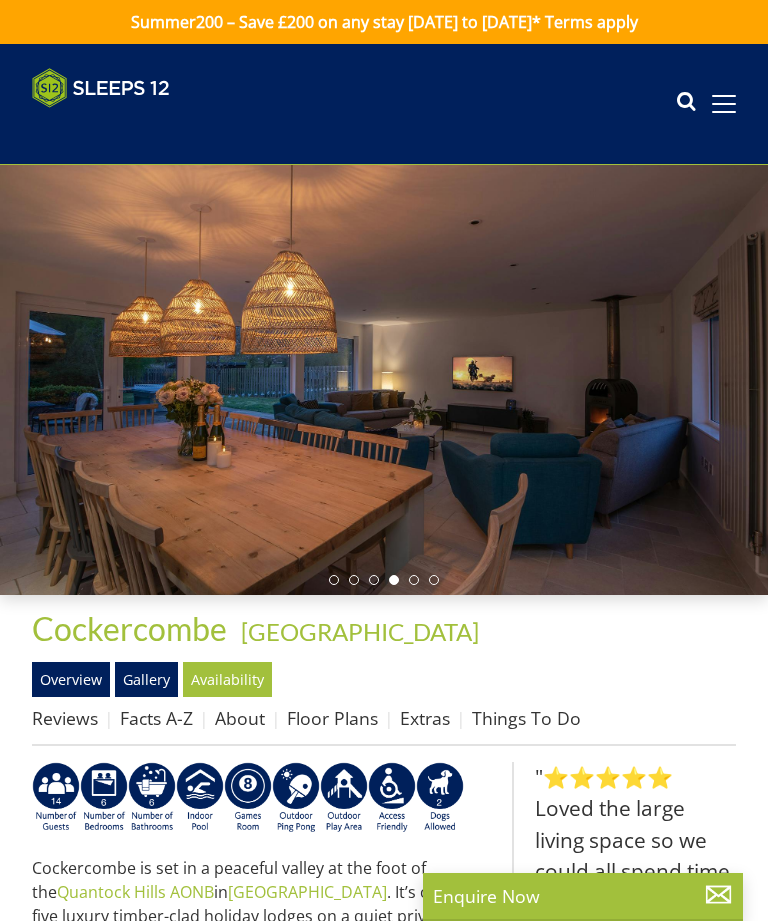click at bounding box center (384, 380) 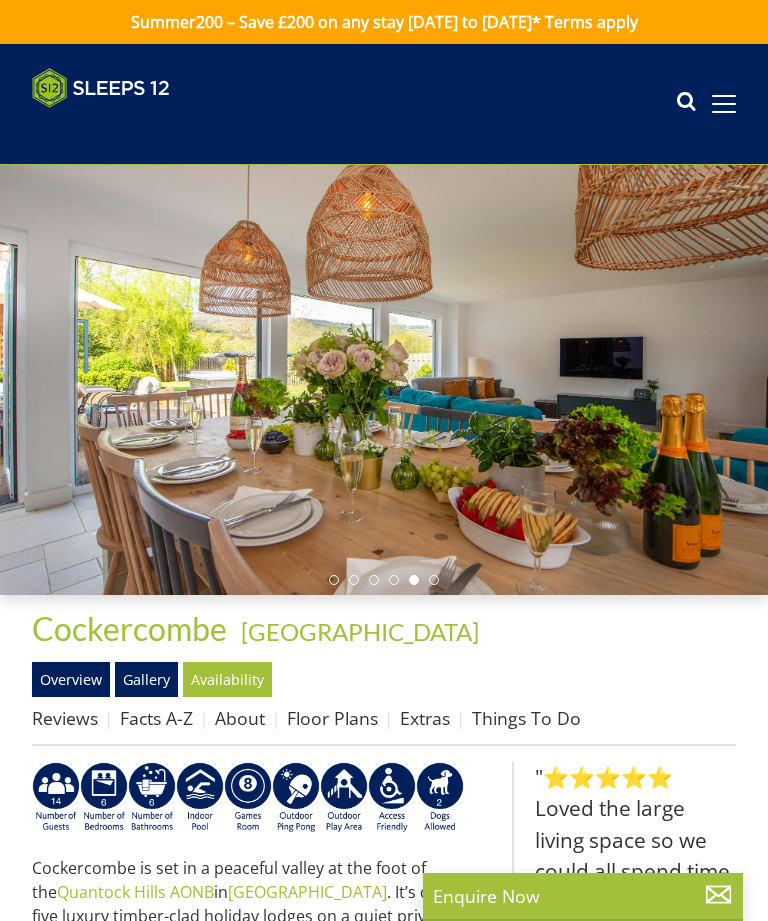 click on "Gallery" at bounding box center [146, 679] 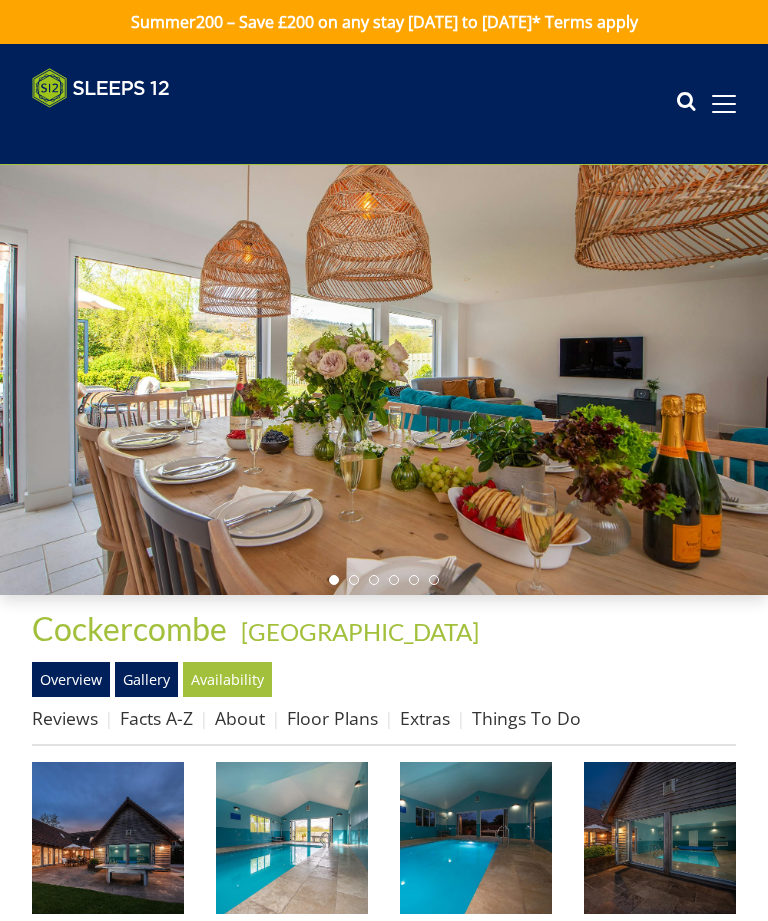 click at bounding box center (292, 838) 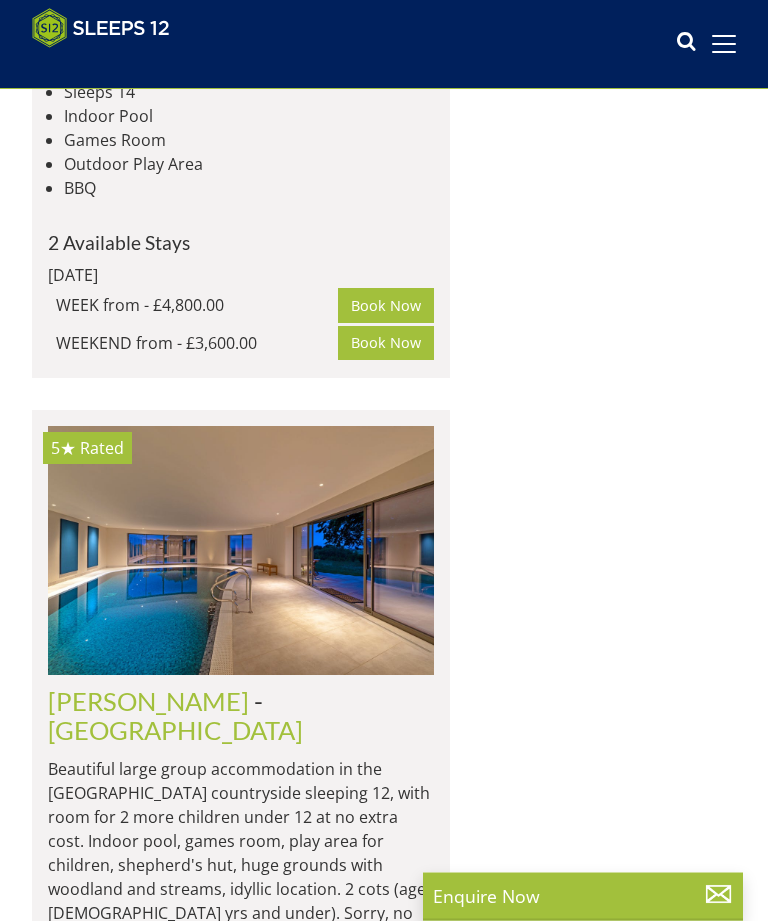 scroll, scrollTop: 15314, scrollLeft: 0, axis: vertical 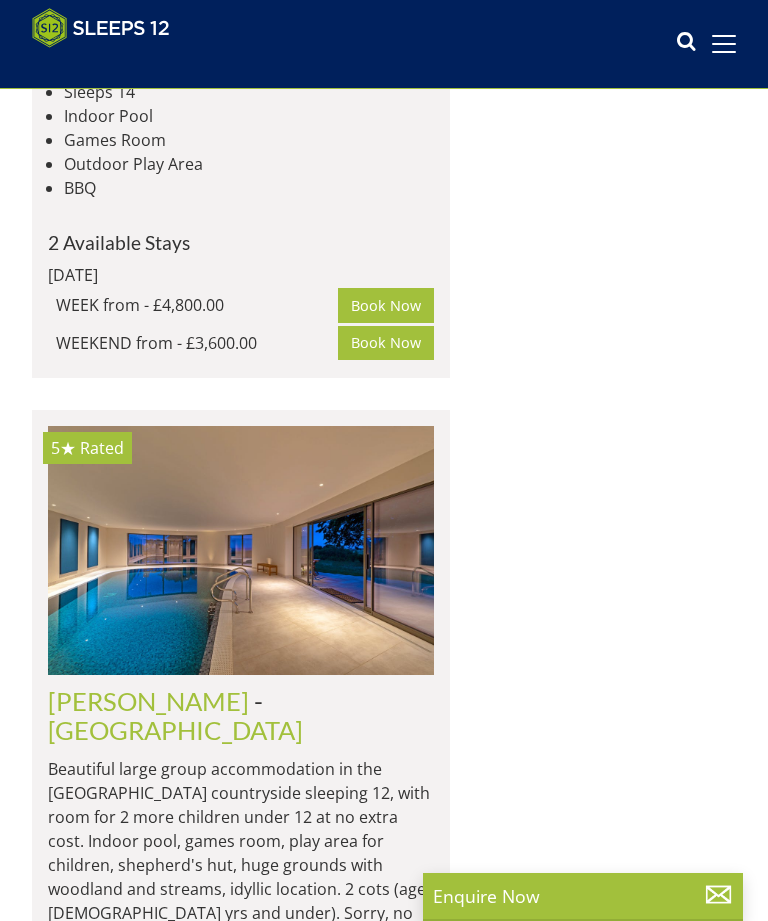 click at bounding box center (241, 1954) 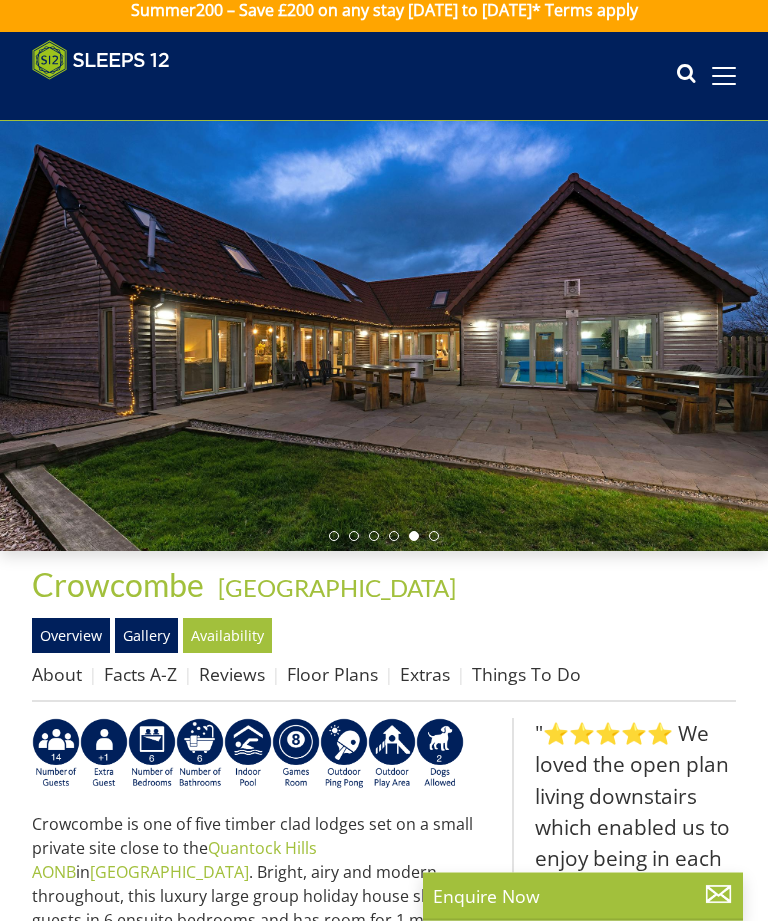 scroll, scrollTop: 0, scrollLeft: 0, axis: both 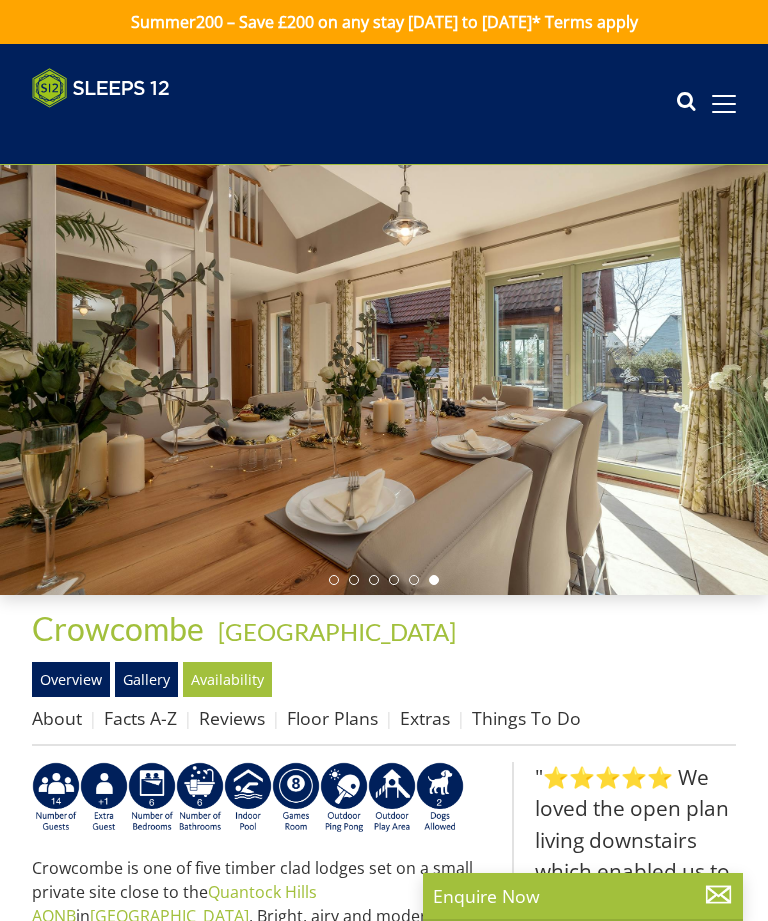 click on "Reviews" at bounding box center [232, 718] 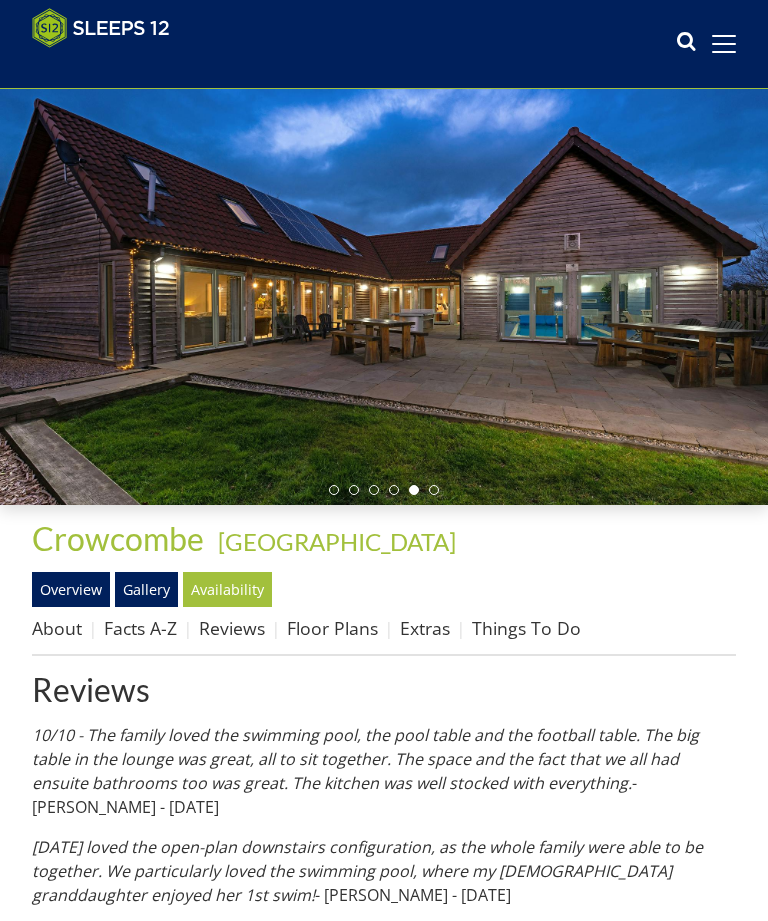 scroll, scrollTop: 0, scrollLeft: 0, axis: both 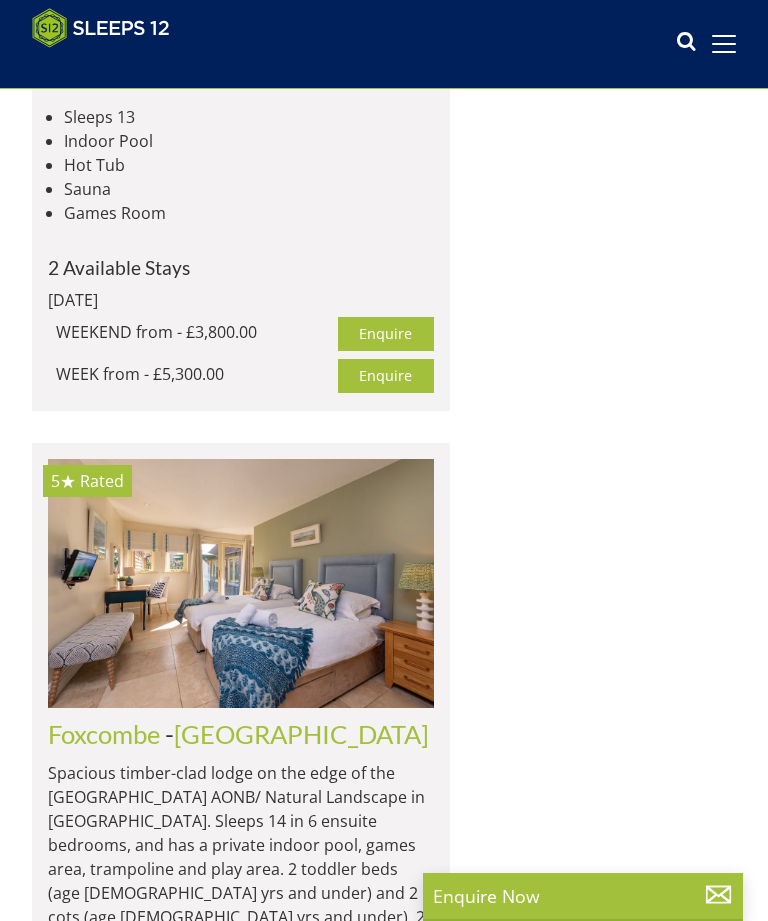 click at bounding box center (241, 1319) 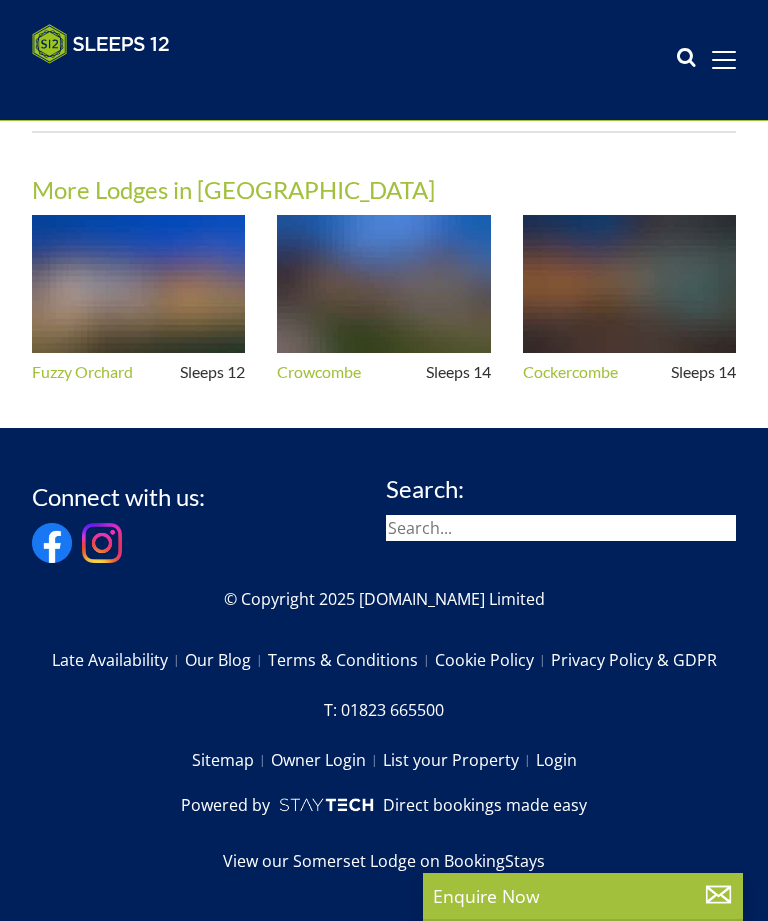 scroll, scrollTop: 0, scrollLeft: 0, axis: both 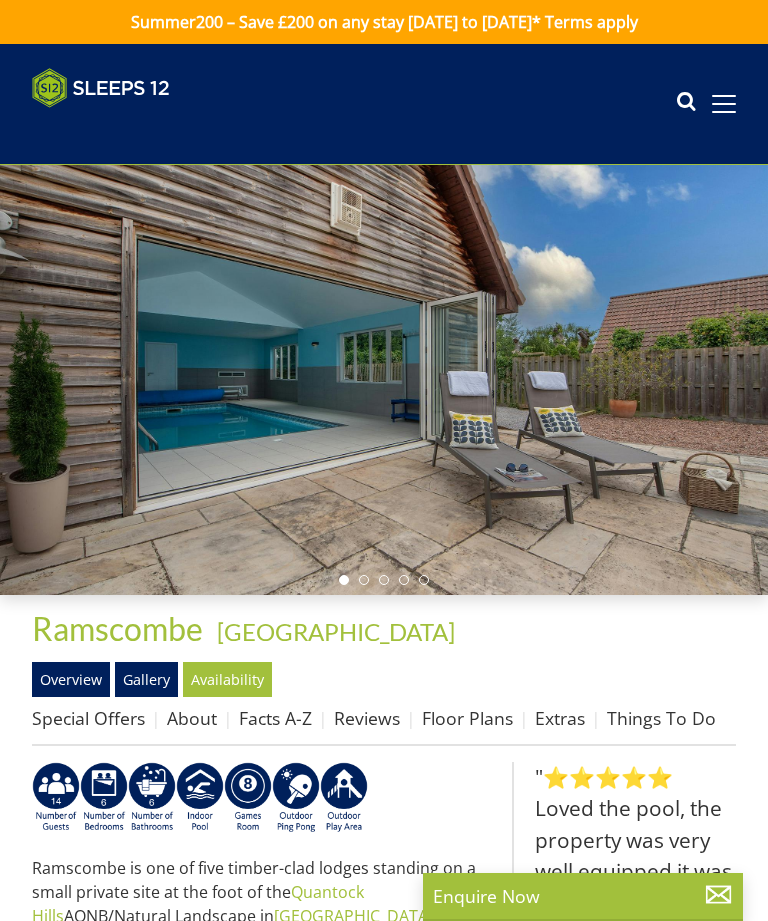 click on "Gallery" at bounding box center [146, 679] 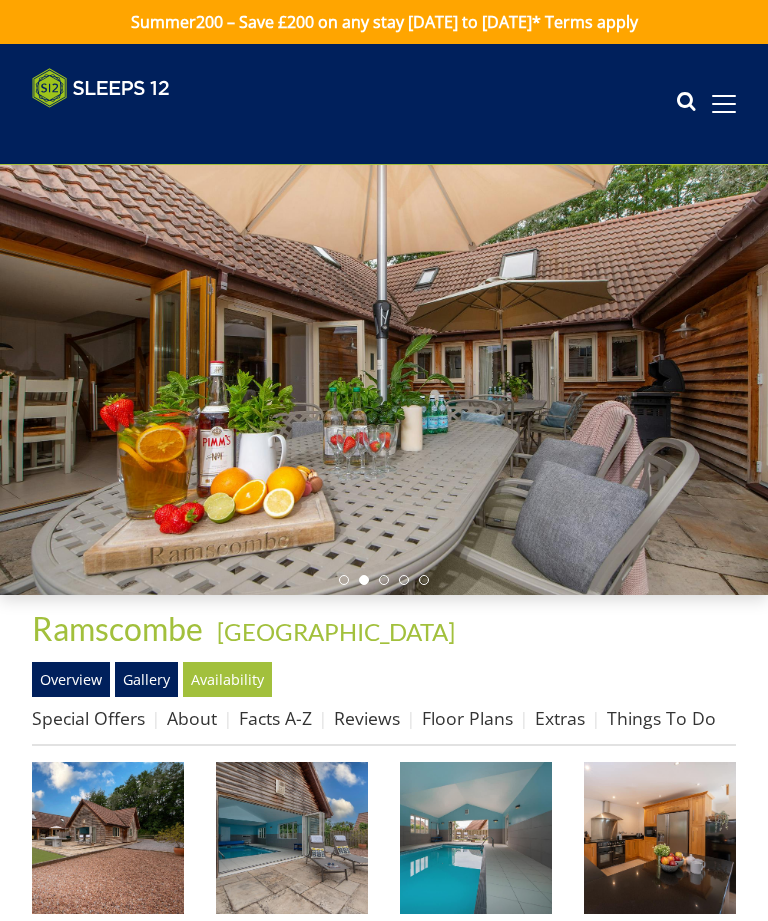 click at bounding box center [292, 838] 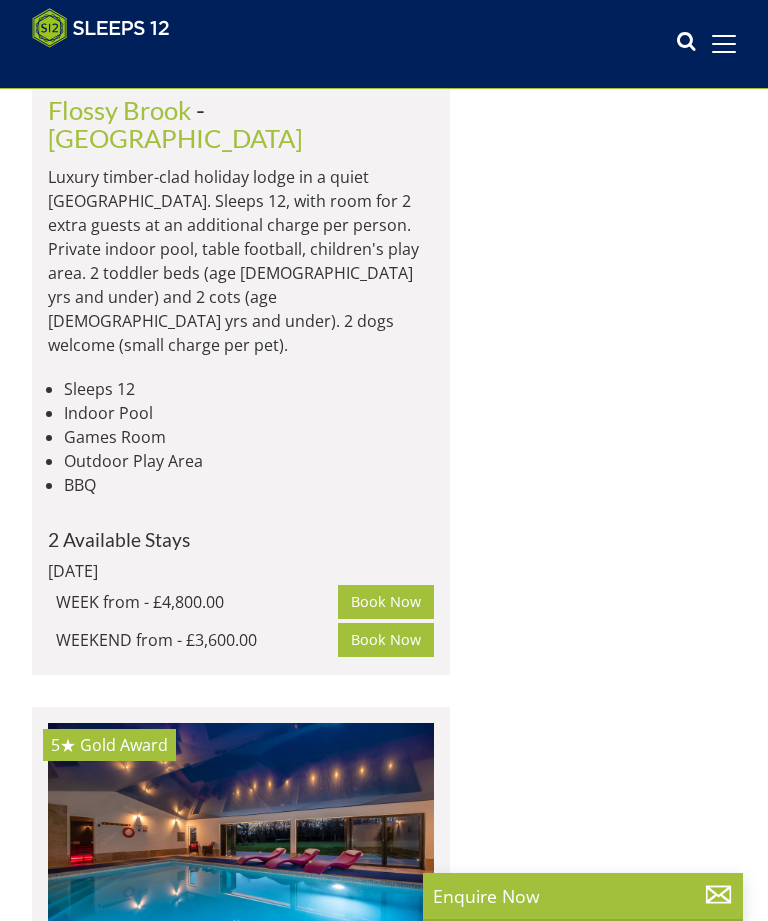 scroll, scrollTop: 9575, scrollLeft: 0, axis: vertical 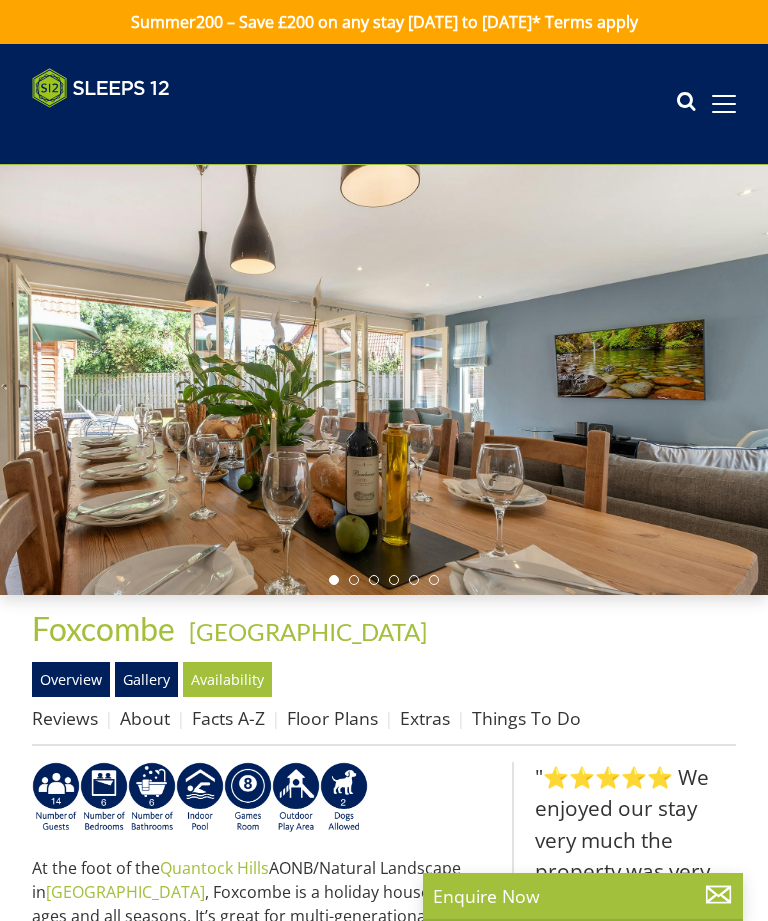 click on "Gallery" at bounding box center (146, 679) 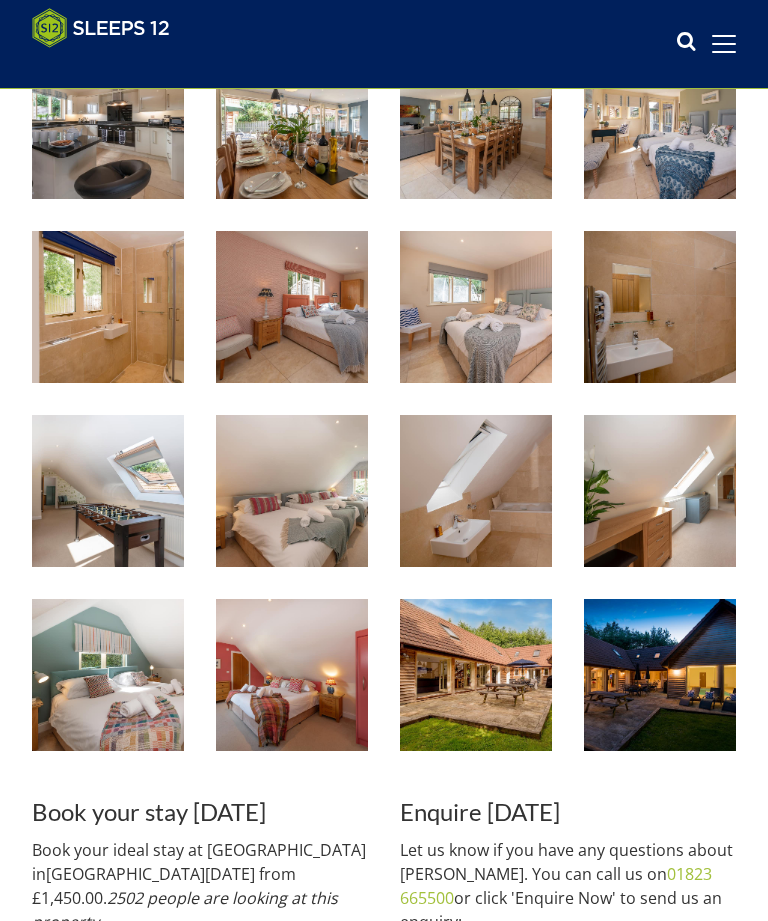 scroll, scrollTop: 869, scrollLeft: 0, axis: vertical 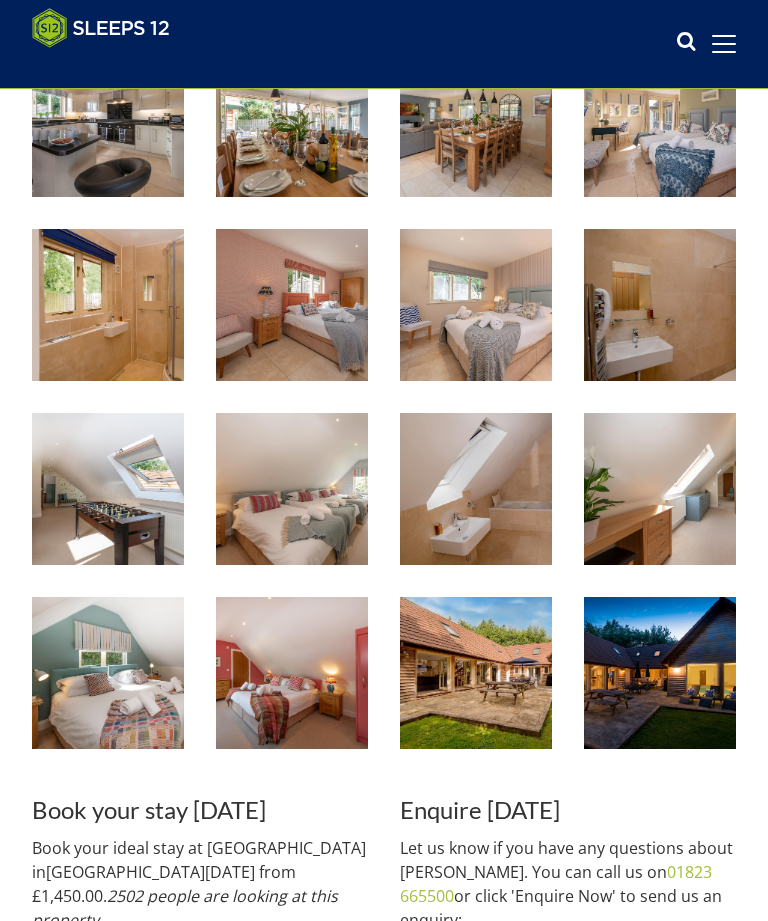 click at bounding box center (476, 673) 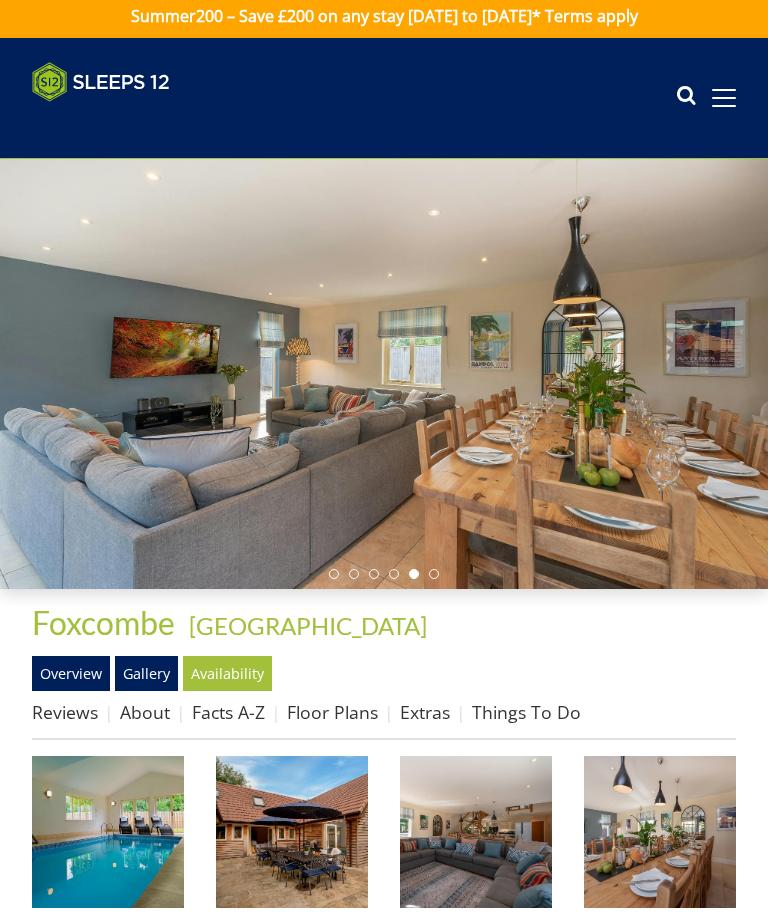 scroll, scrollTop: 0, scrollLeft: 0, axis: both 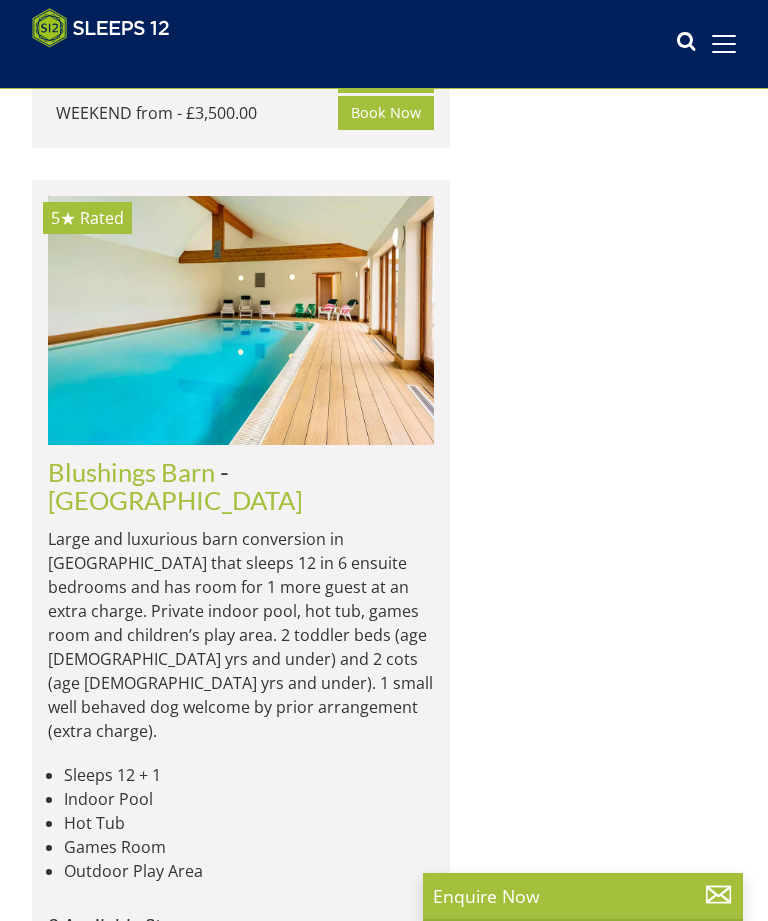 click at bounding box center [241, 2986] 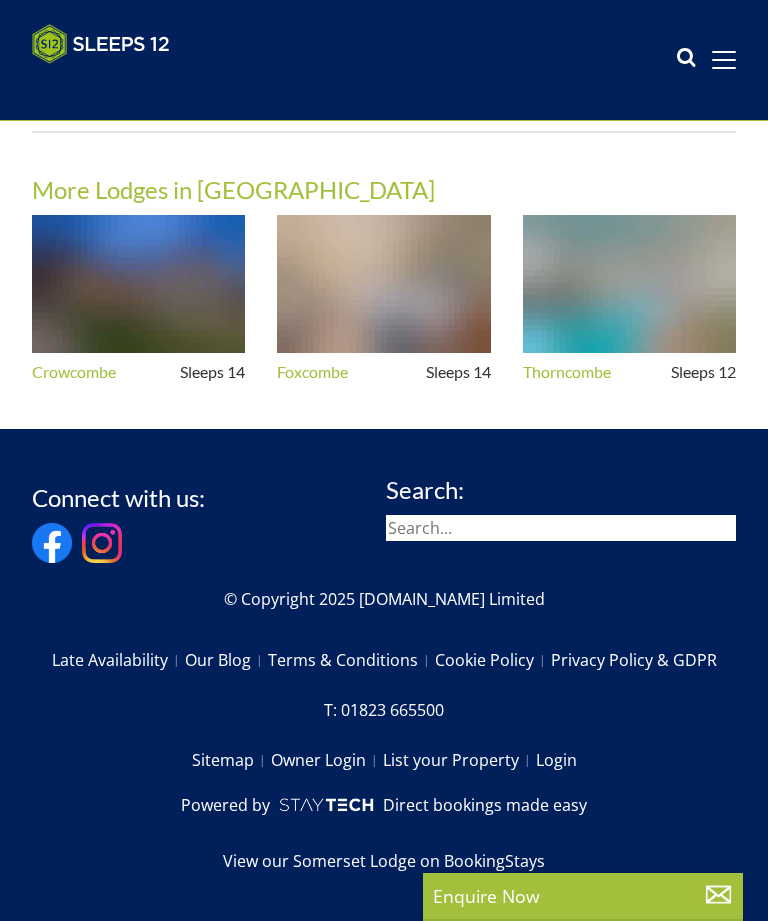 scroll, scrollTop: 0, scrollLeft: 0, axis: both 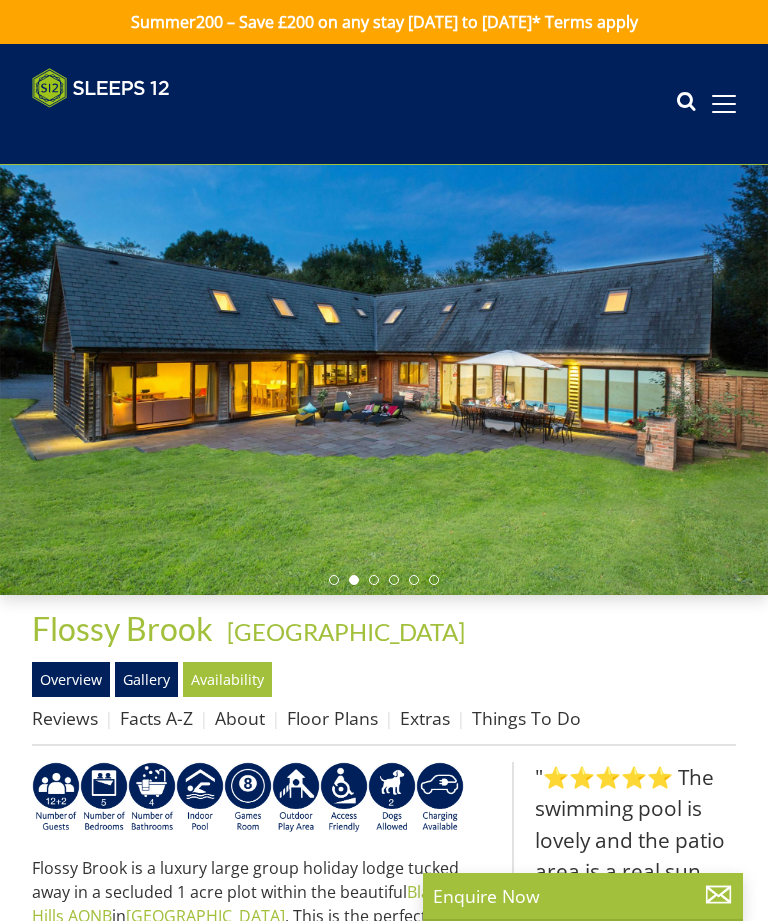 click on "Gallery" at bounding box center [146, 679] 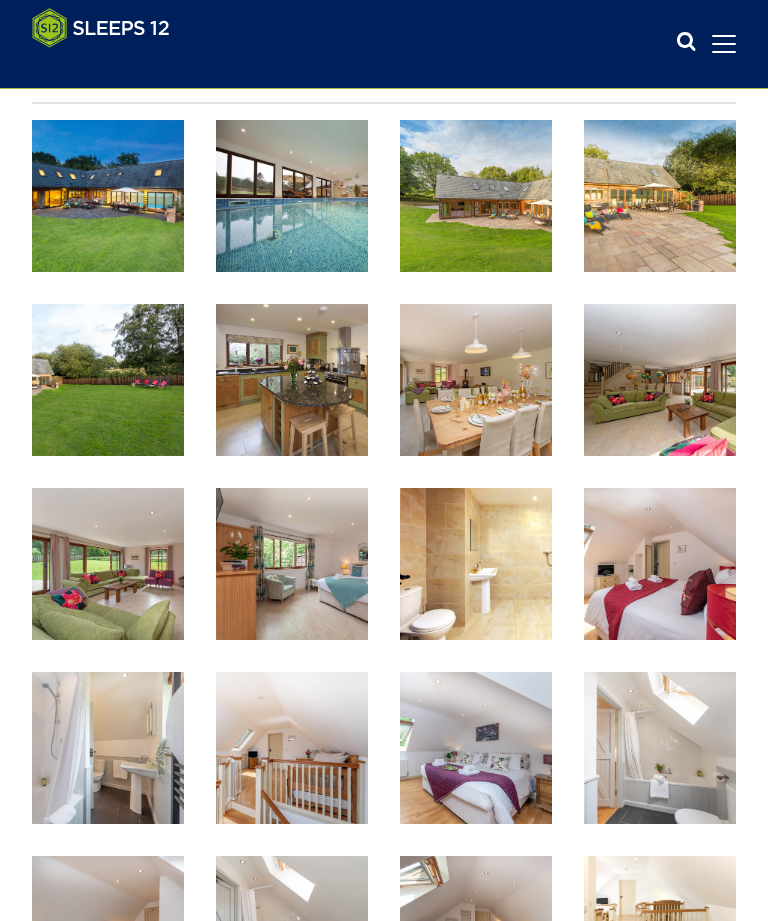 scroll, scrollTop: 610, scrollLeft: 0, axis: vertical 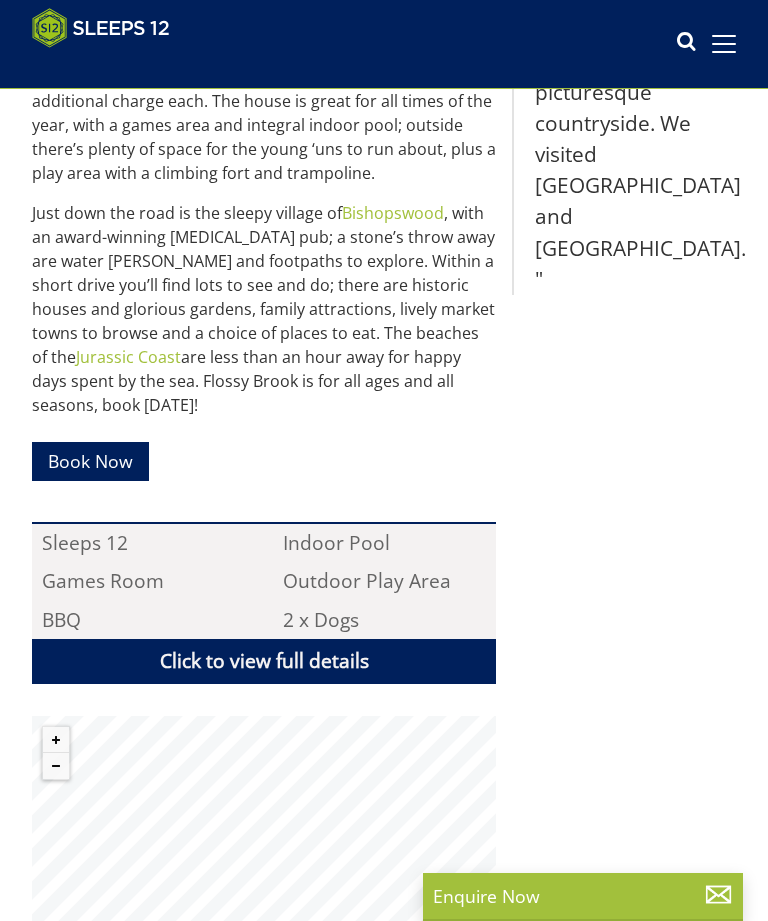 click on "Click to view full details" at bounding box center (264, 661) 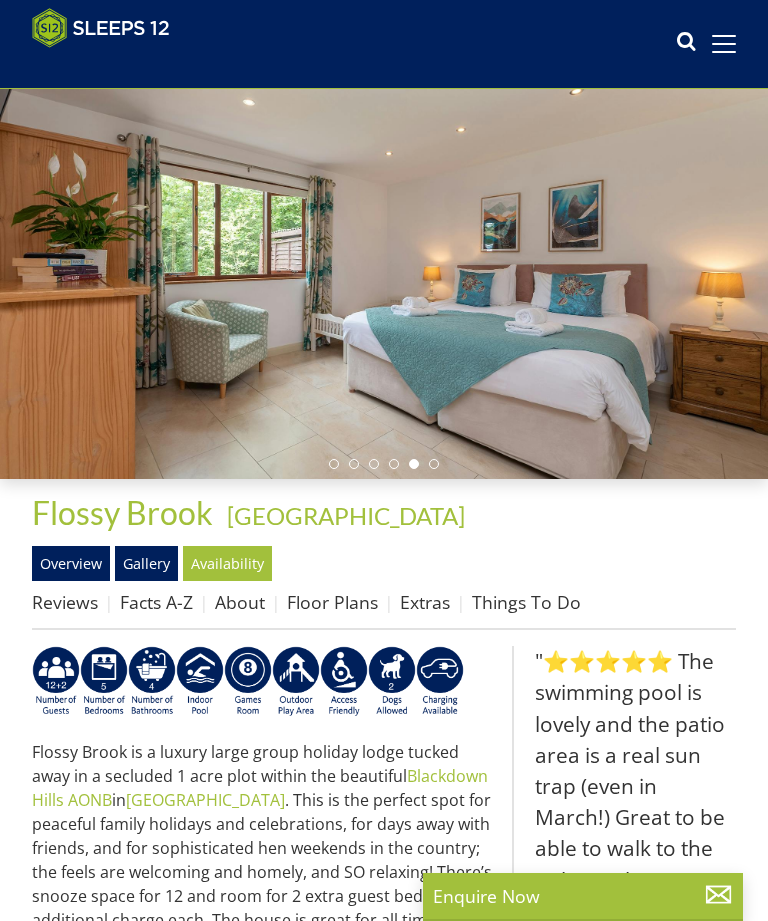 scroll, scrollTop: 0, scrollLeft: 0, axis: both 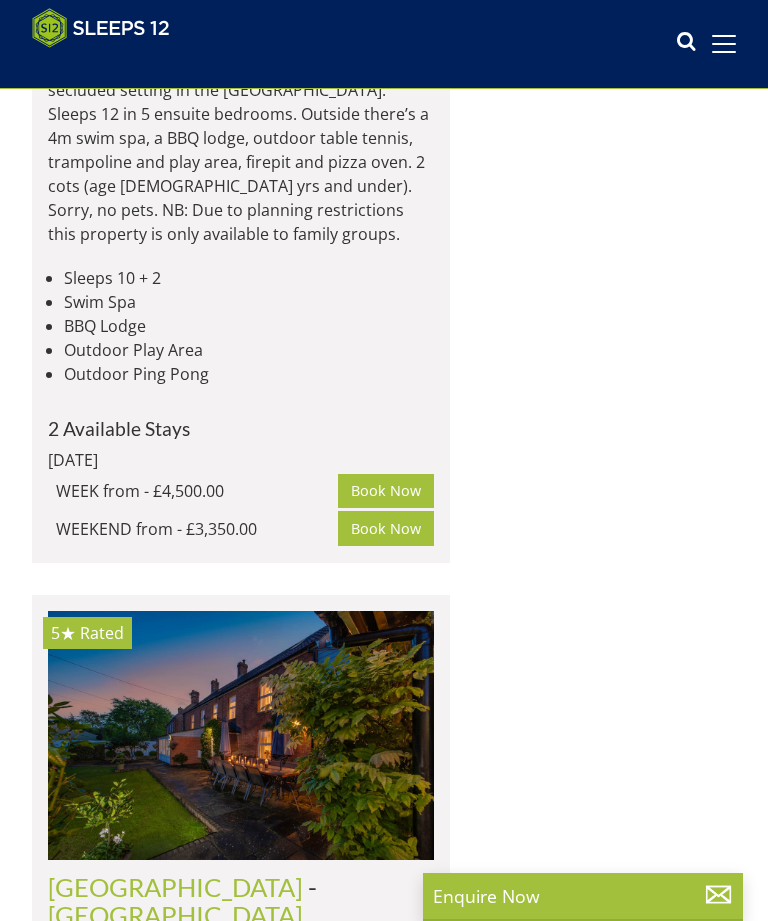 click at bounding box center [241, 1648] 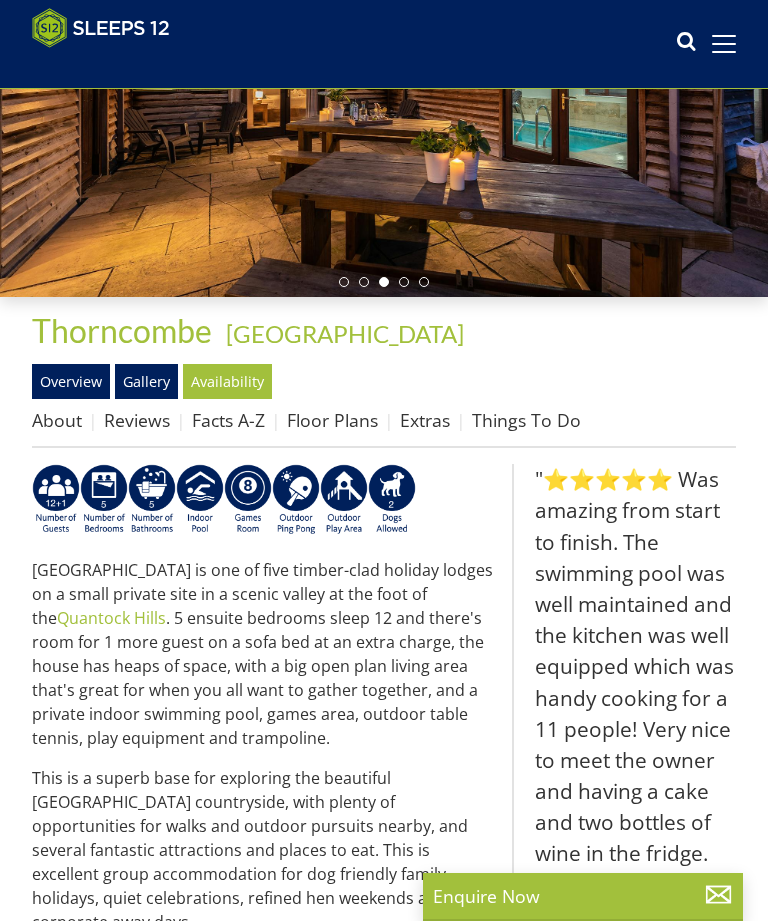 scroll, scrollTop: 265, scrollLeft: 0, axis: vertical 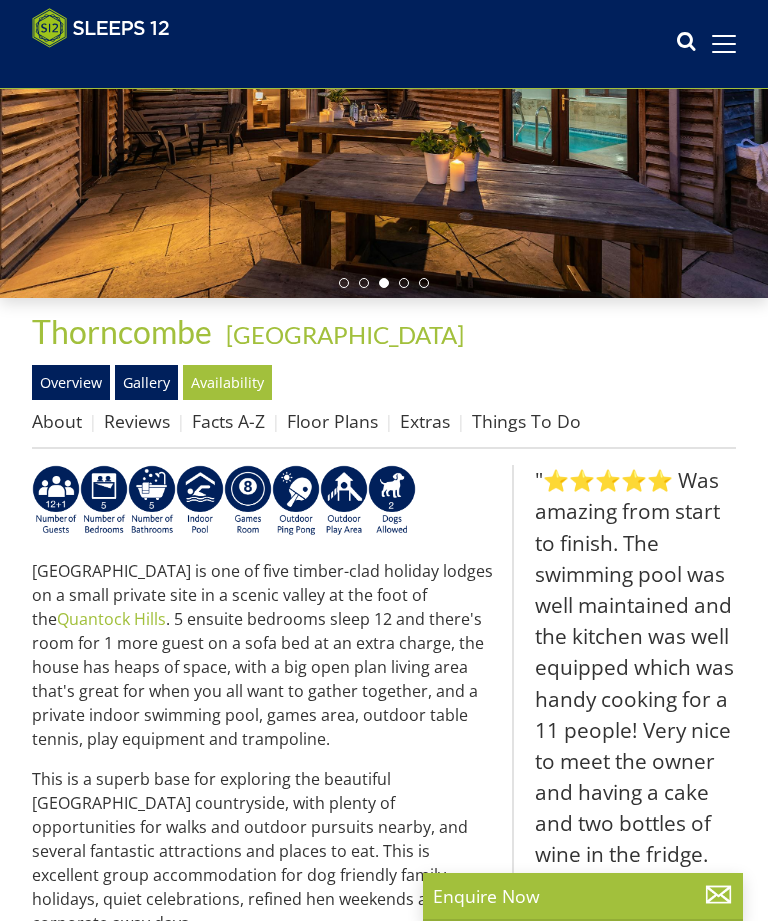 click on "Gallery" at bounding box center (146, 382) 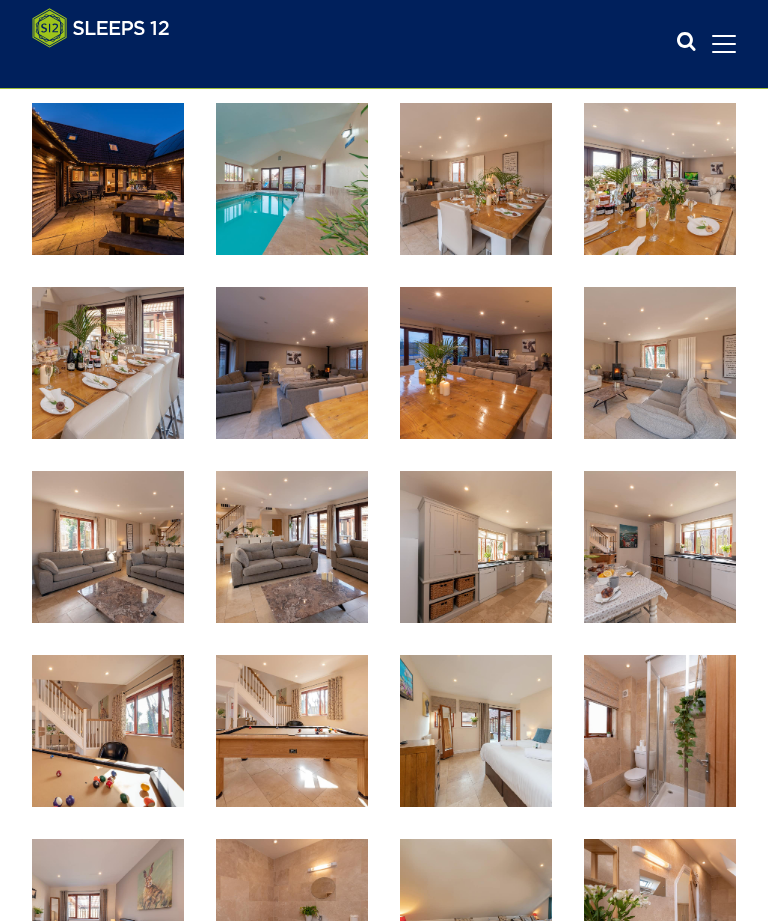 scroll, scrollTop: 628, scrollLeft: 0, axis: vertical 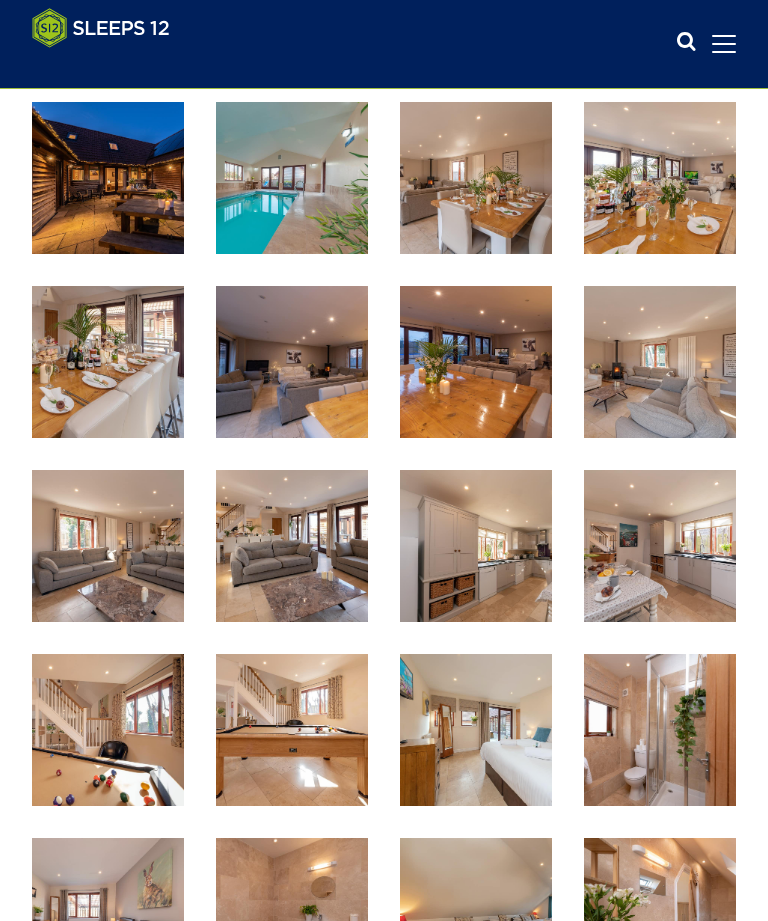 click at bounding box center (108, 730) 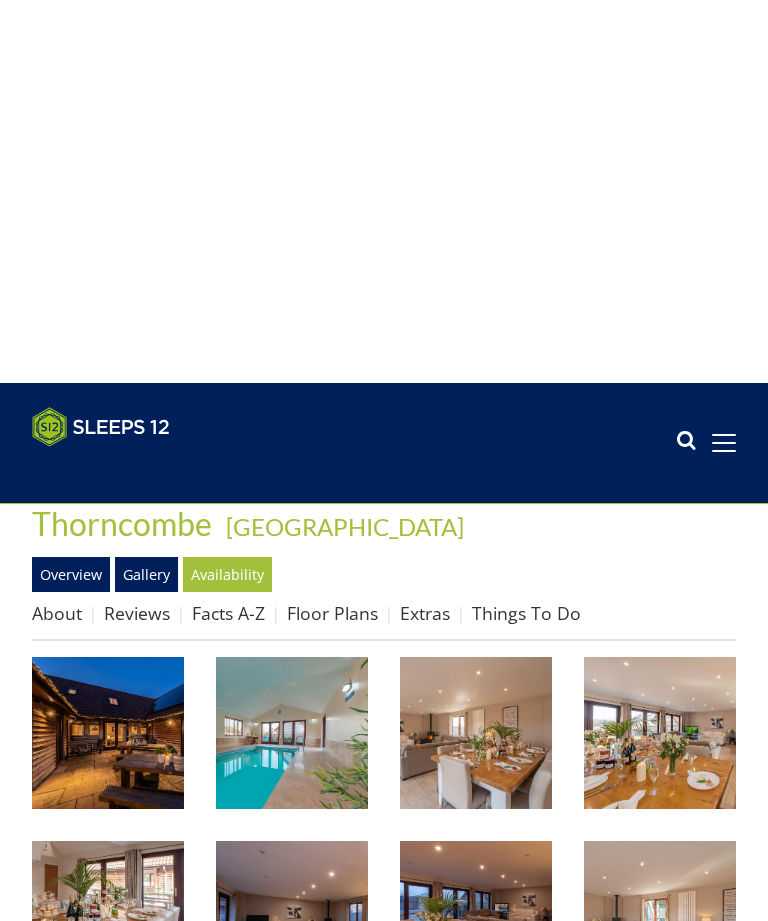 scroll, scrollTop: 0, scrollLeft: 0, axis: both 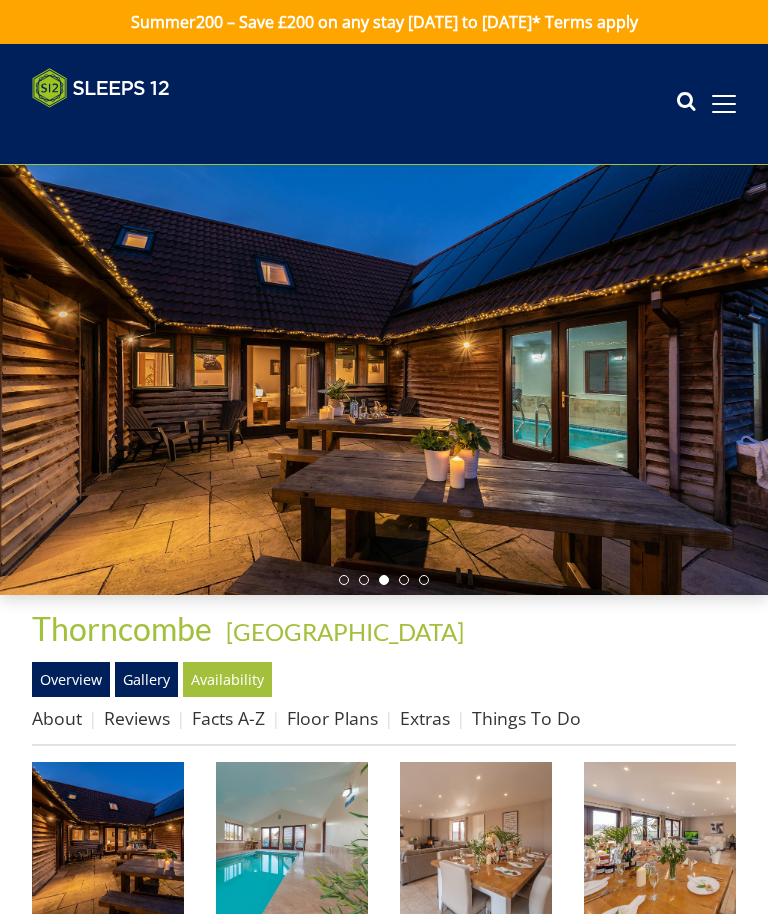 click on "Reviews" at bounding box center (137, 718) 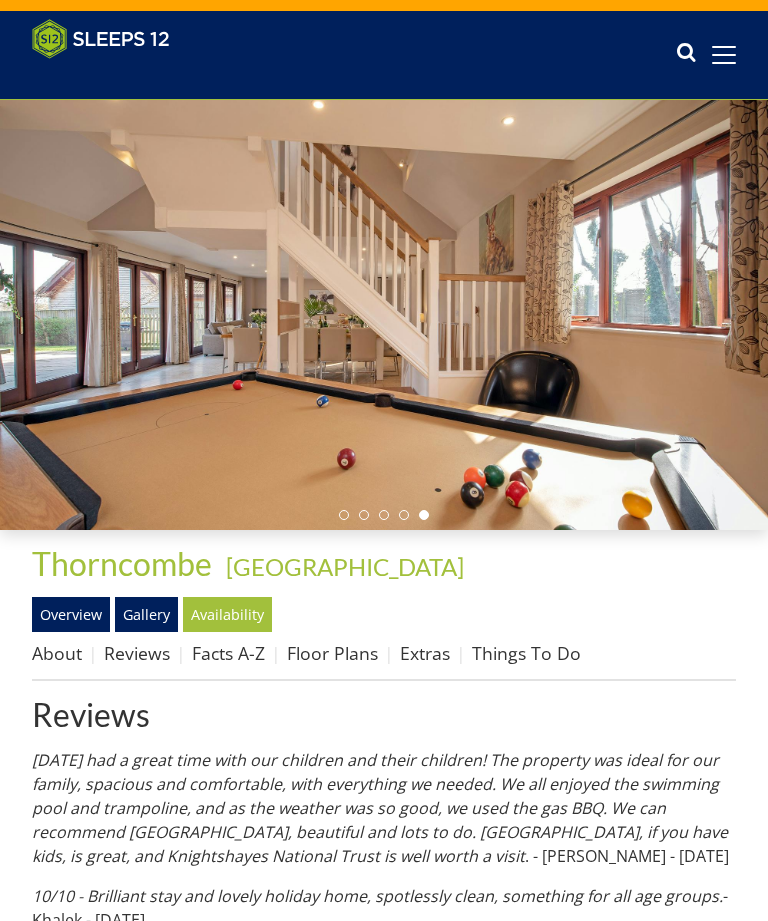 scroll, scrollTop: 0, scrollLeft: 0, axis: both 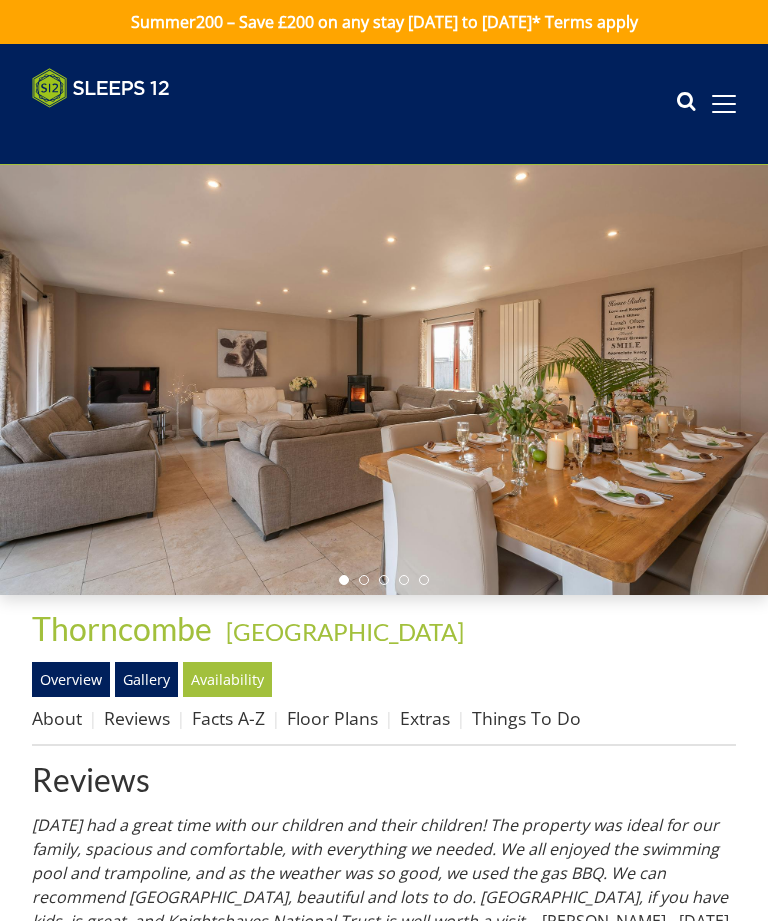 click on "Availability" at bounding box center (227, 679) 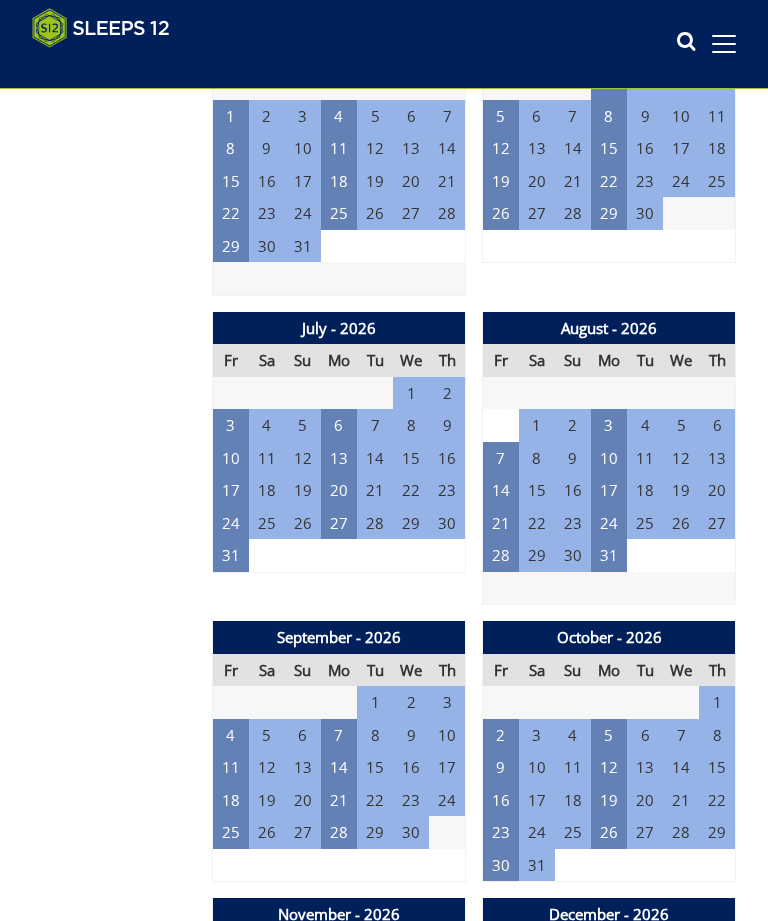 scroll, scrollTop: 2243, scrollLeft: 0, axis: vertical 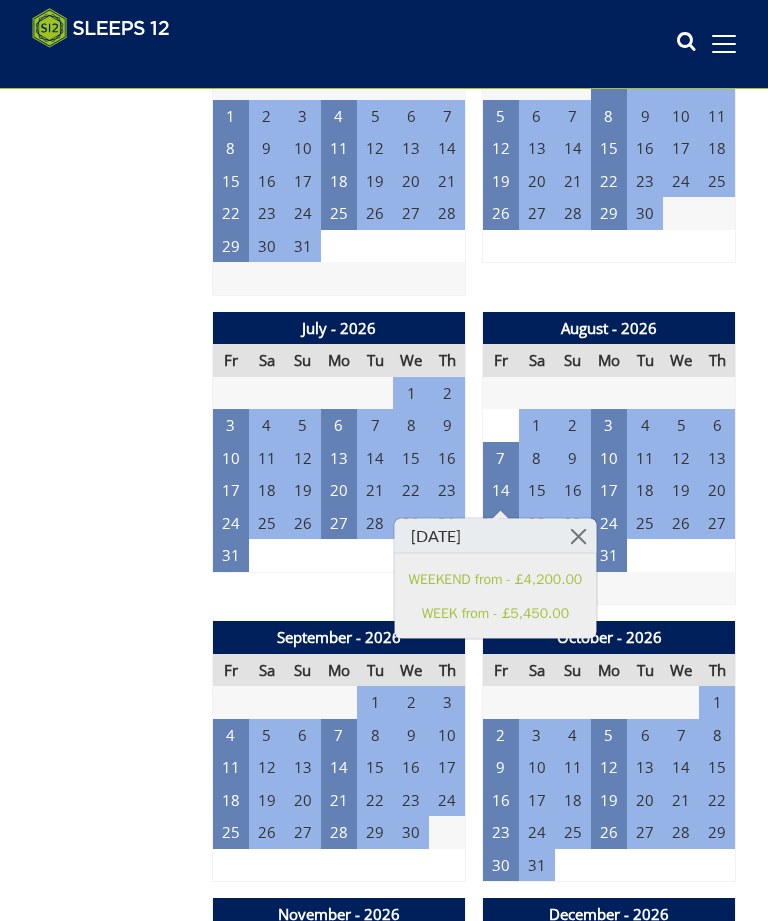 click at bounding box center (578, 536) 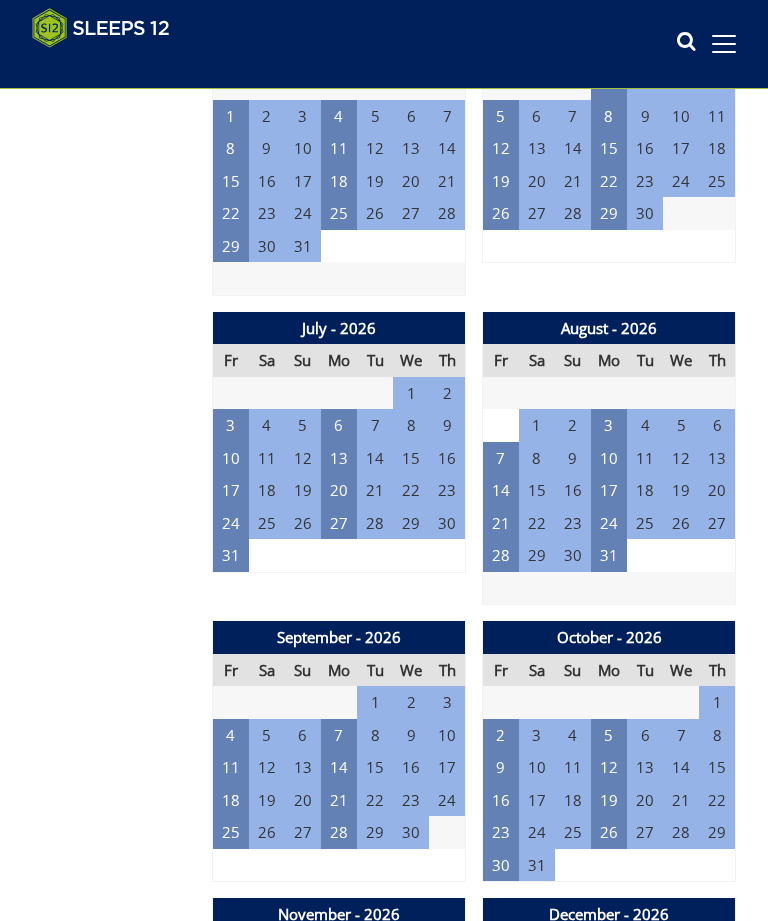 click on "30" at bounding box center [501, 865] 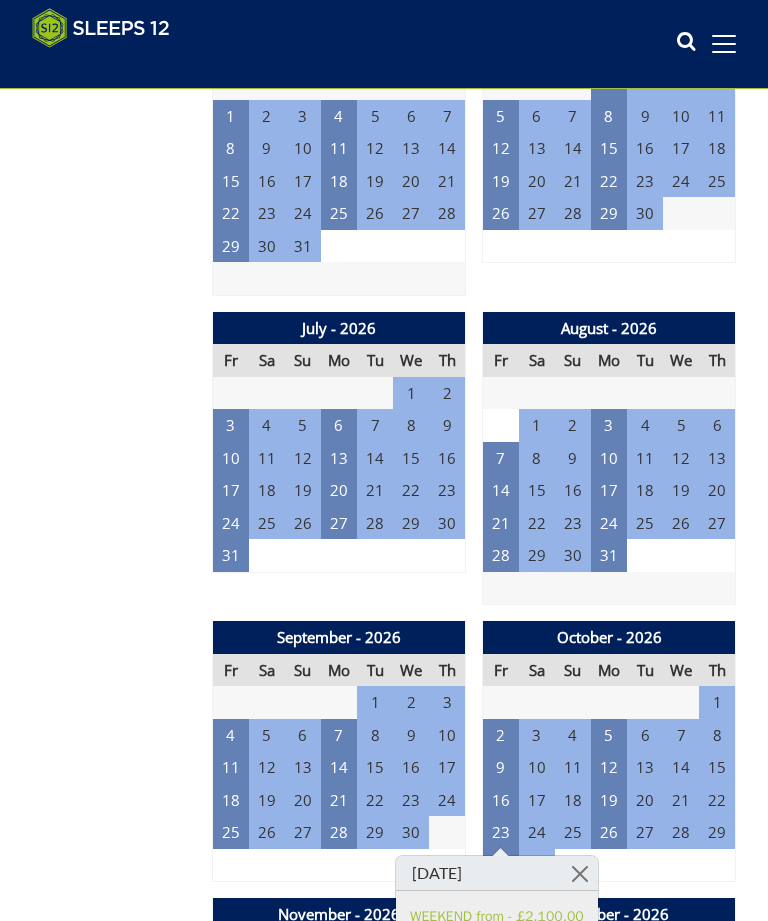 click on "30" at bounding box center [501, 865] 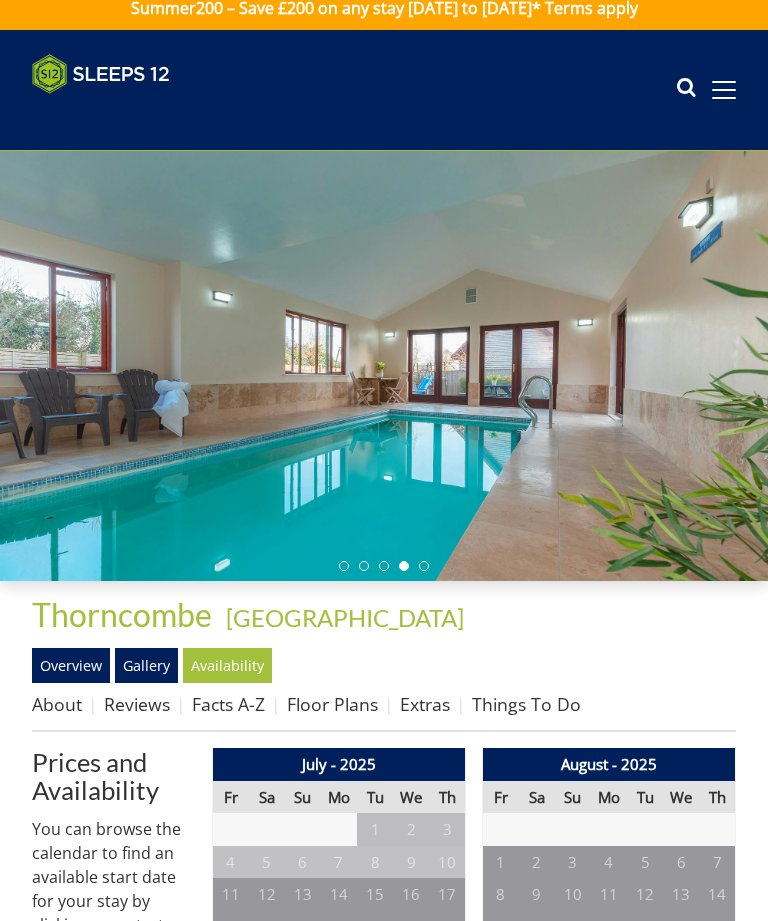 scroll, scrollTop: 0, scrollLeft: 0, axis: both 